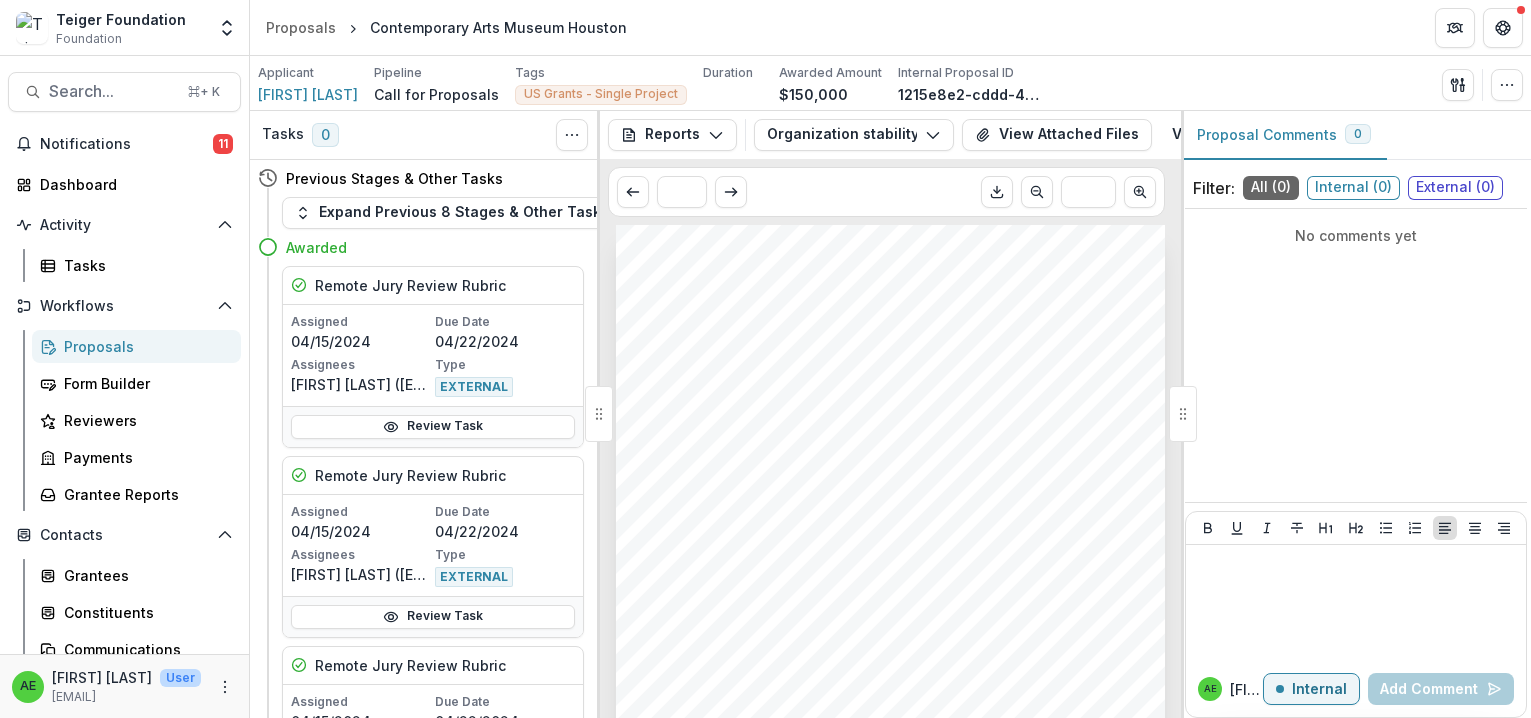 scroll, scrollTop: 0, scrollLeft: 0, axis: both 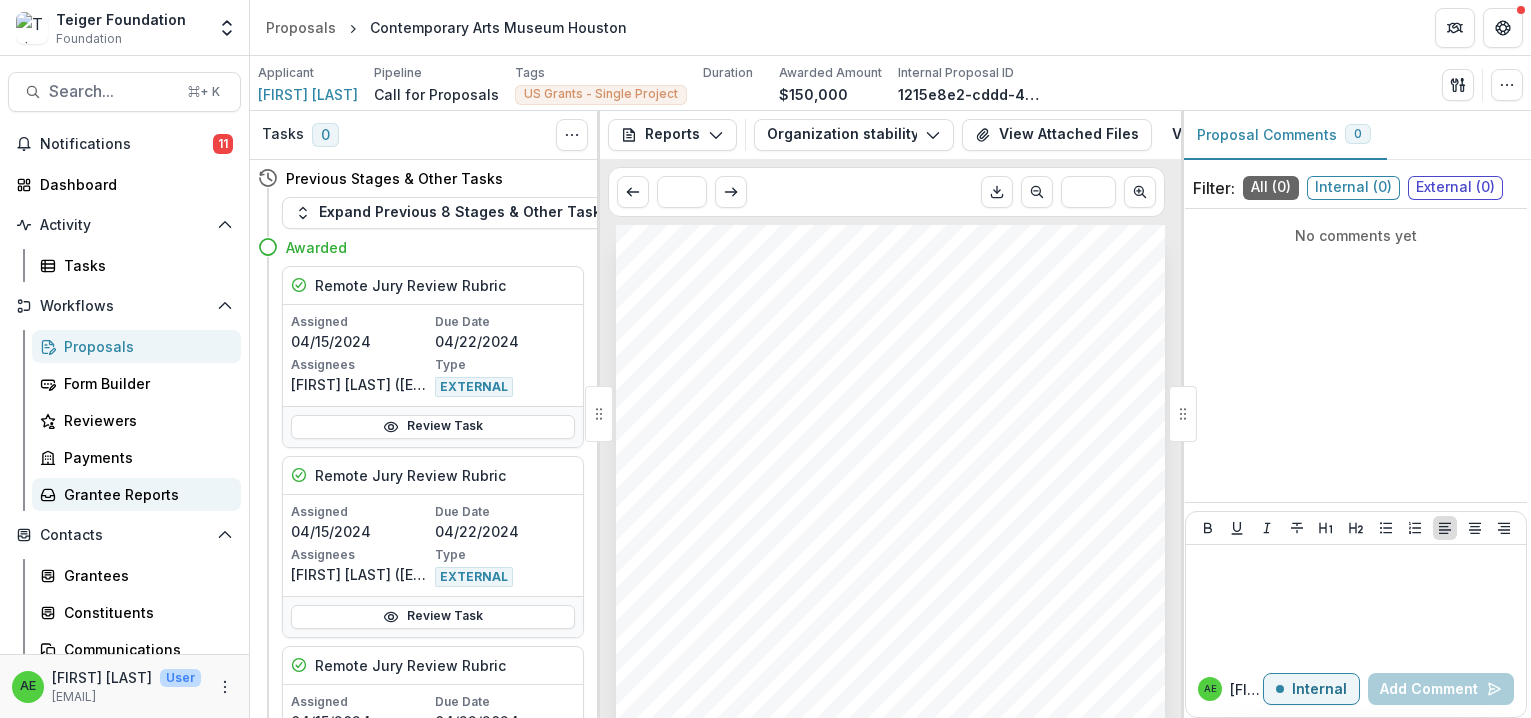 click on "Grantee Reports" at bounding box center [144, 494] 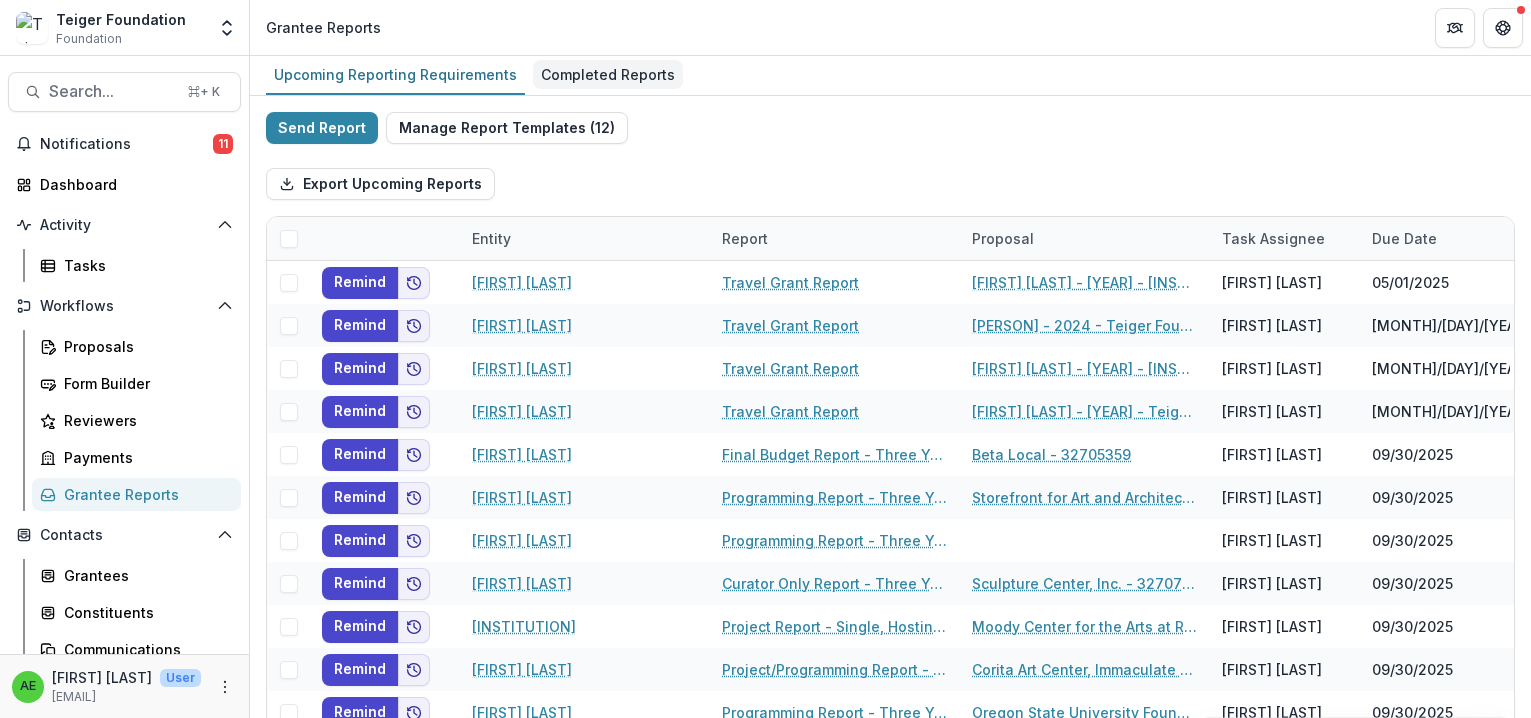 click on "Completed Reports" at bounding box center (608, 74) 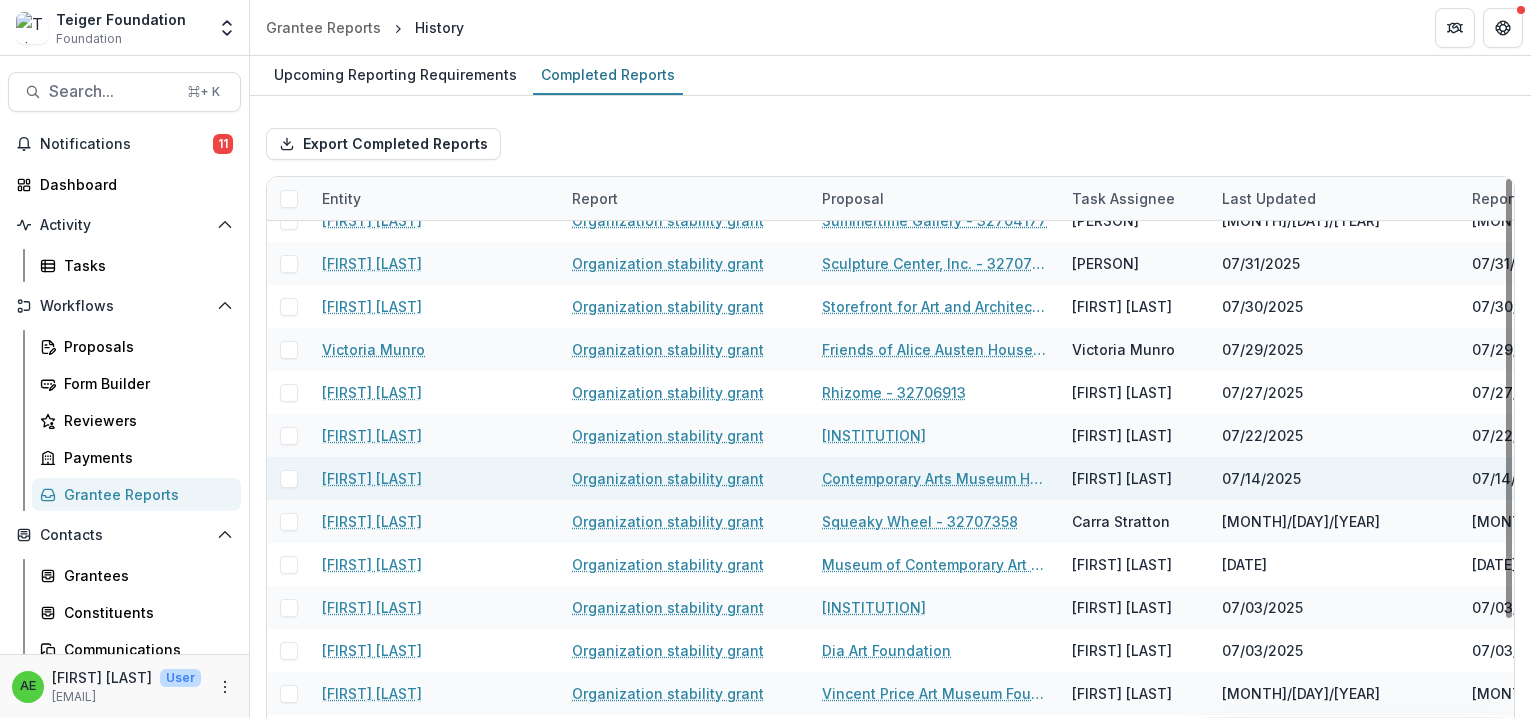 scroll, scrollTop: 0, scrollLeft: 0, axis: both 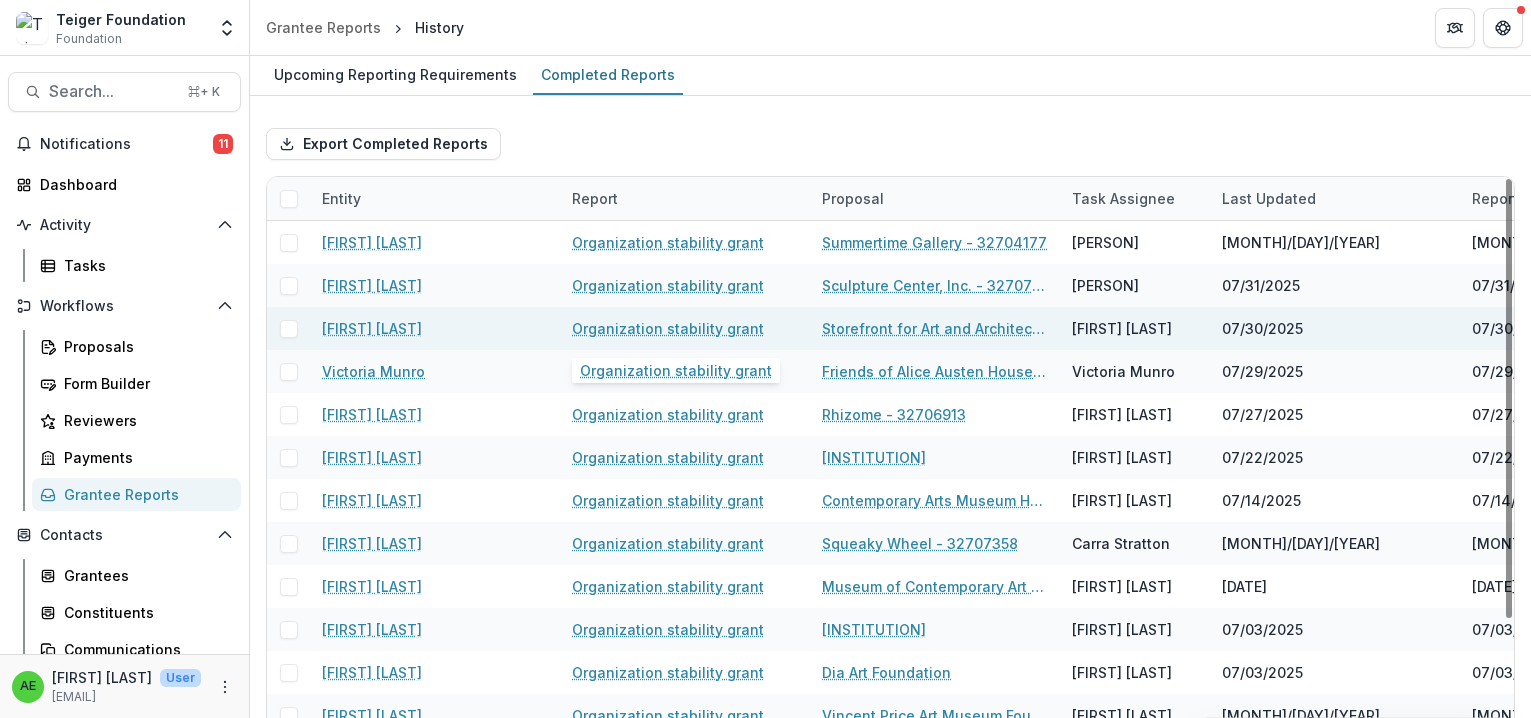 click on "Organization stability grant" at bounding box center (668, 328) 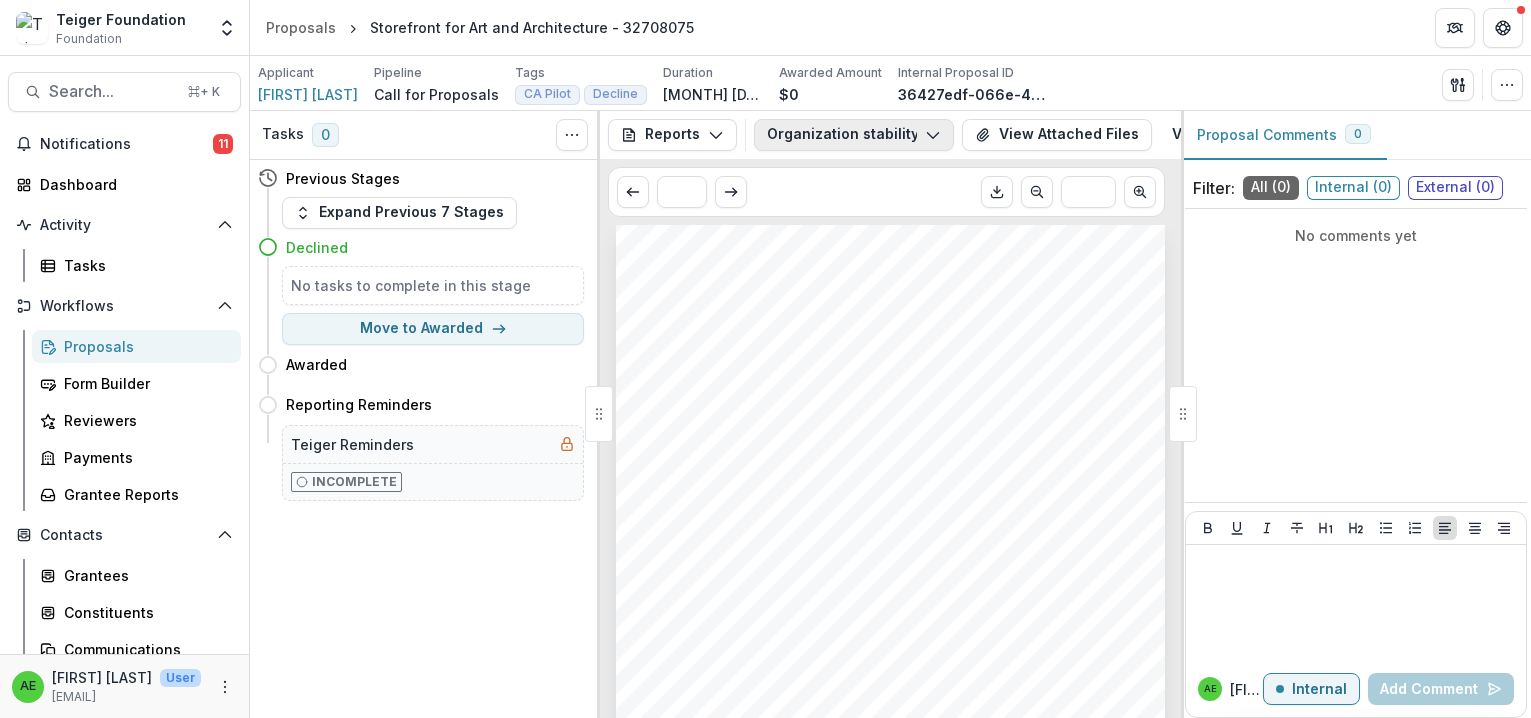 scroll, scrollTop: 12, scrollLeft: 0, axis: vertical 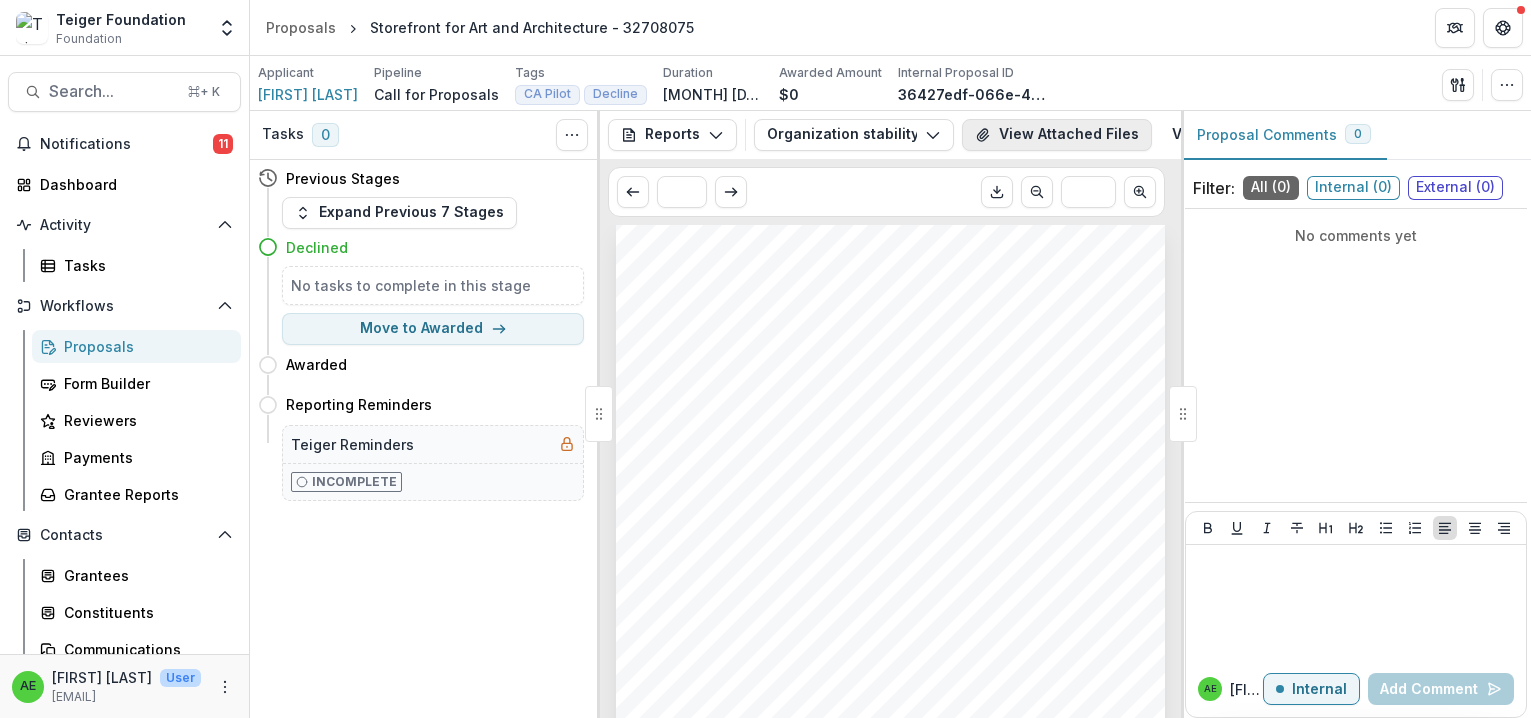 click on "View Attached Files" at bounding box center [1057, 135] 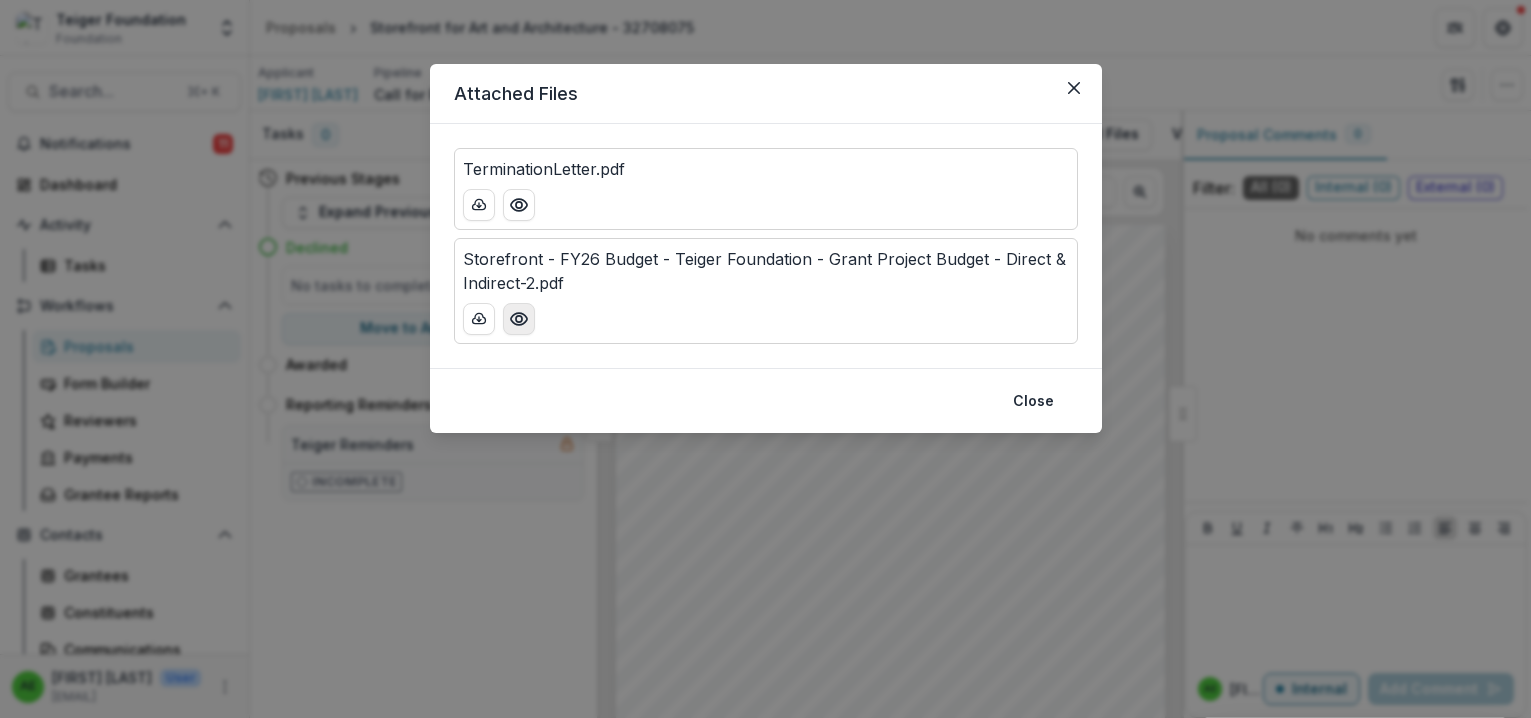 click 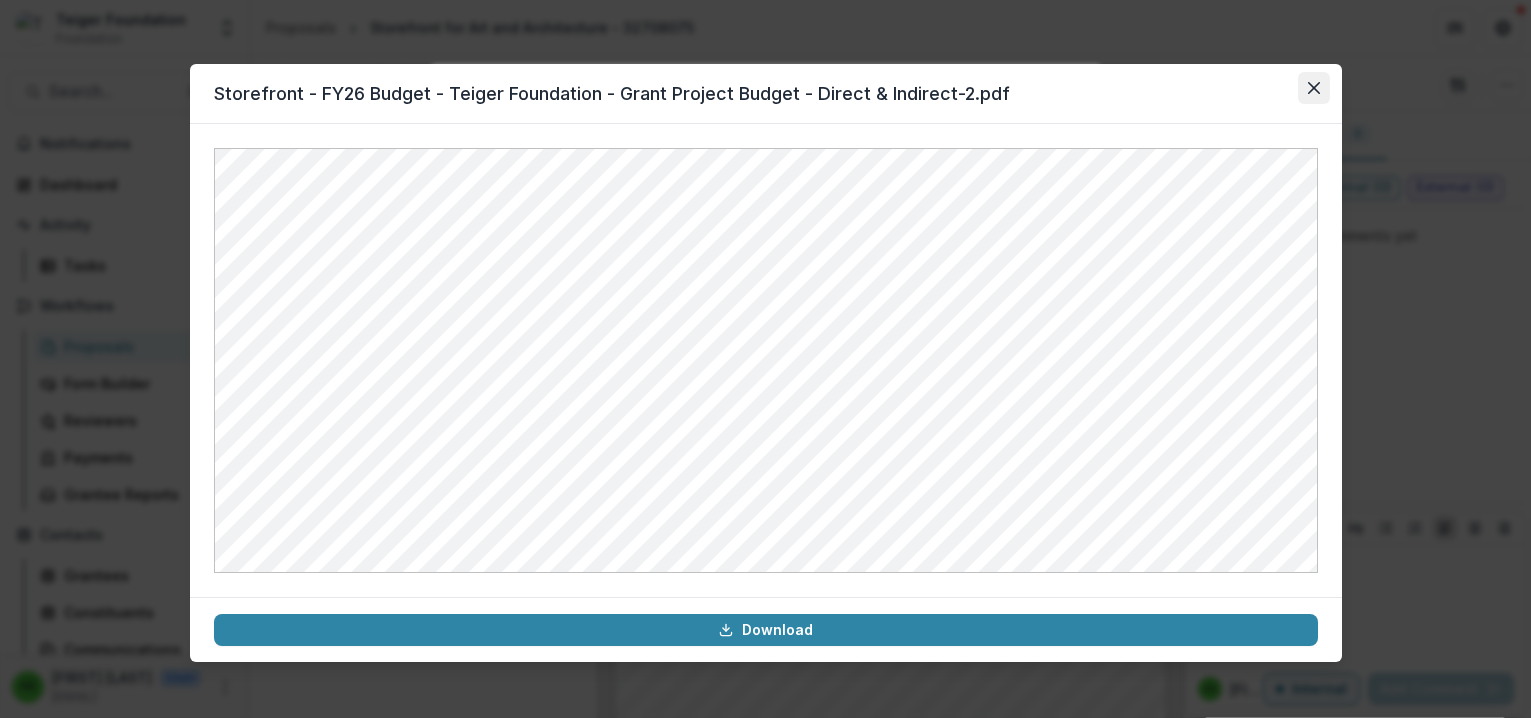 click 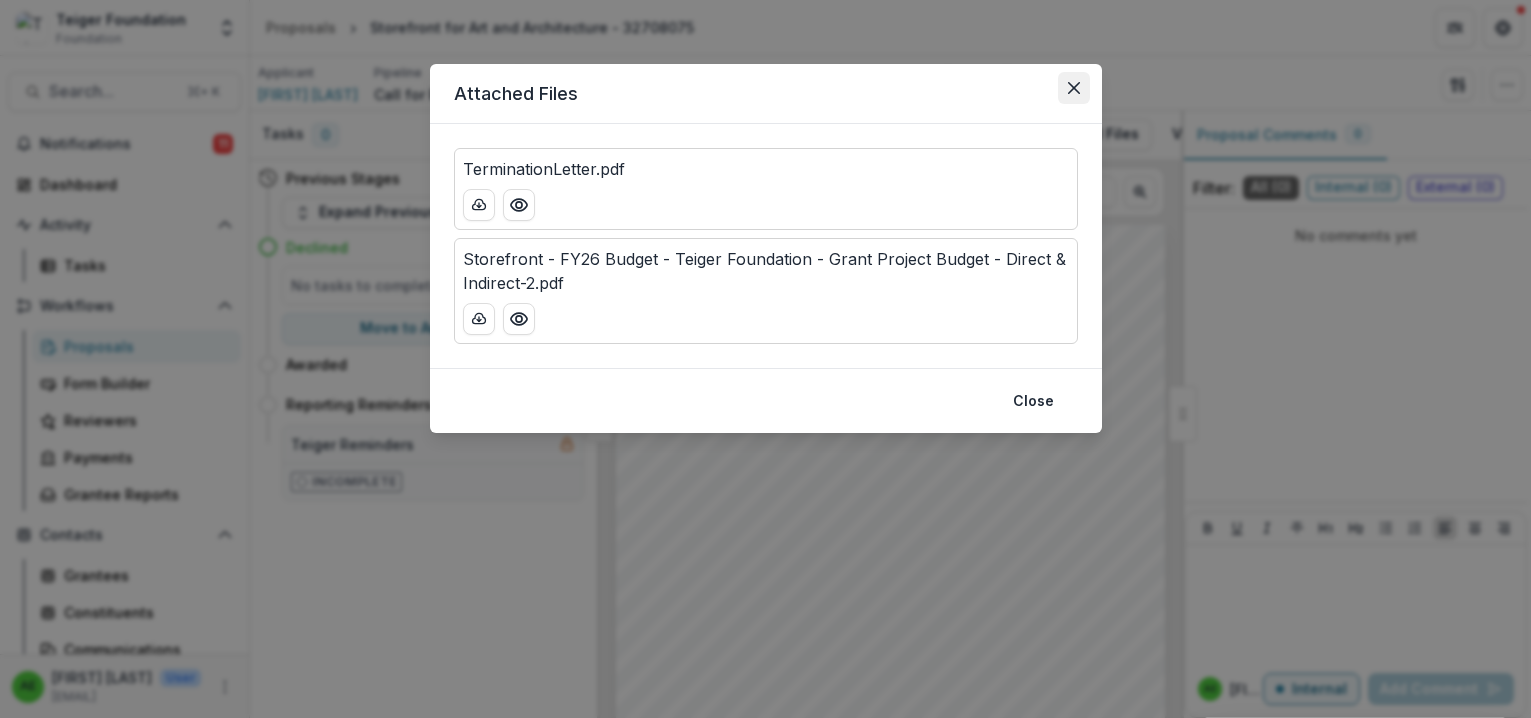 click at bounding box center (1074, 88) 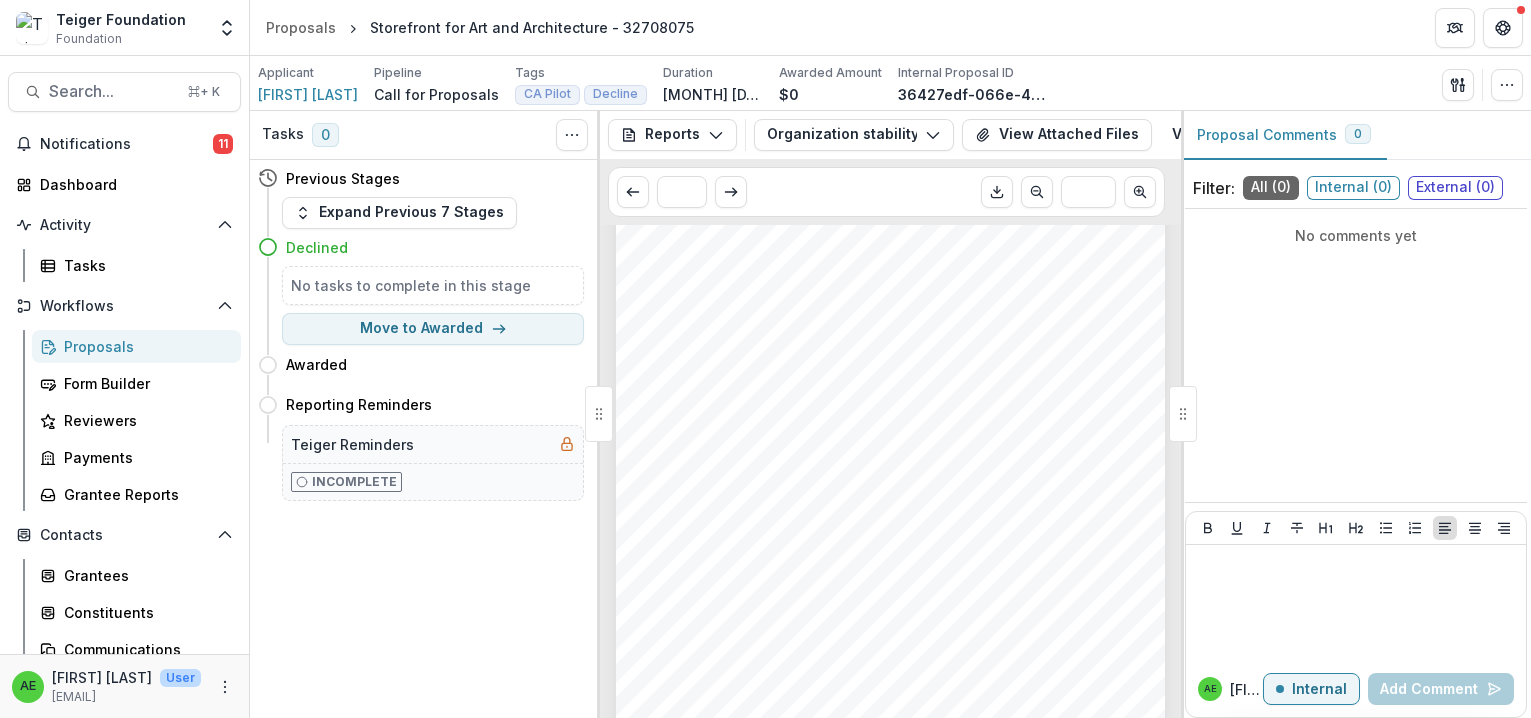 scroll, scrollTop: 0, scrollLeft: 0, axis: both 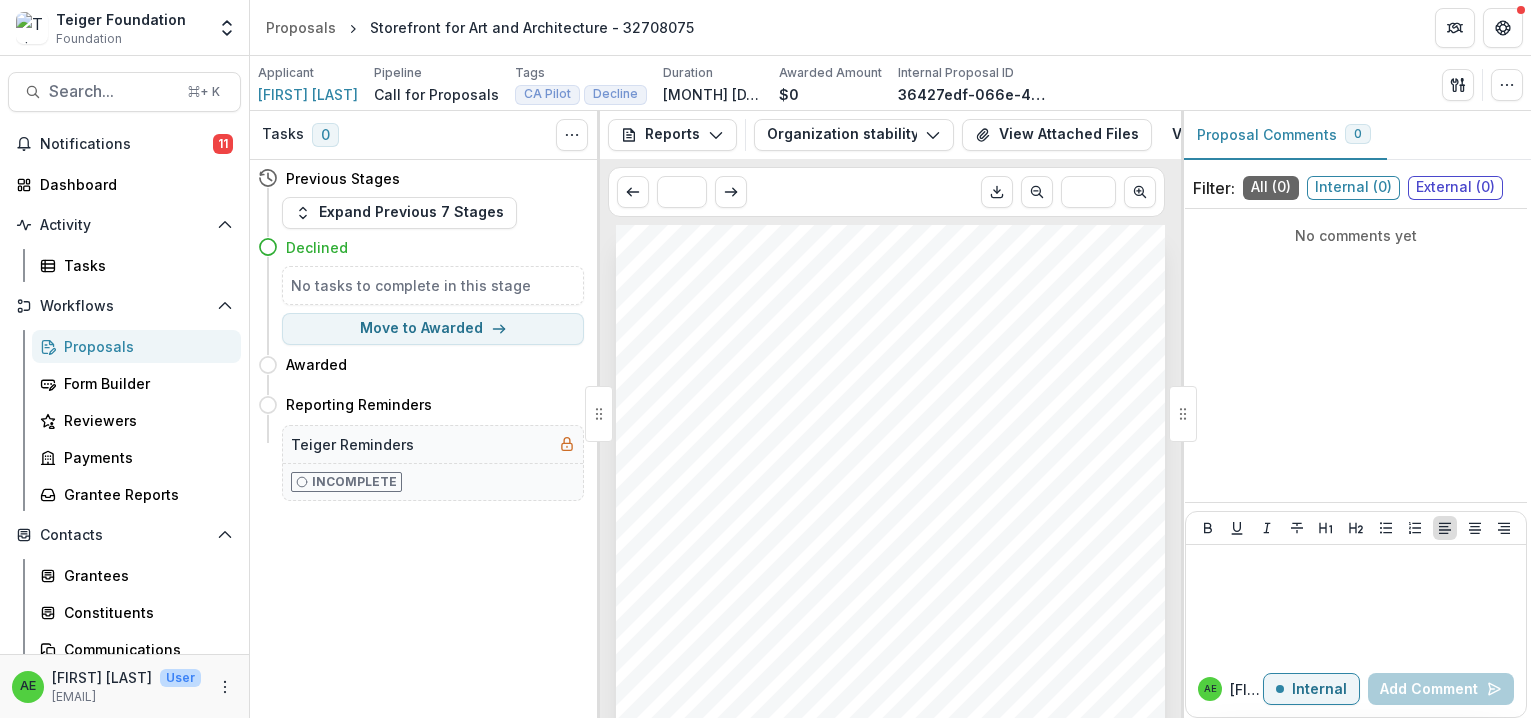 click on "Submission Responses Teiger Foundation Organization Stability Grant Thank you for your responses to our initial outreach. This brief form will help us confirm details and determine how best to support your organization in light of the grant terminations or withdrawals. Please complete the fields below. If any documentation is pending, you may still submit and follow up separately. Organization legal name Storefront for Art and Architecture, Inc. Lead curator first and last name [PERSON] Lead curator email address [EMAIL] Development contact first and last name [PERSON] Development contact email address [EMAIL] Organization city and state [CITY], [STATE] Month and year you received NEA grant notification [DATE] NEA grant amount $[MONEY] NEA grant amount received to date (if any) $[MONEY] How much of that amount can you draw down or be reimbursed for? $[MONEY] Estimated shortfall $[MONEY] NEA grant category Grants for Arts Projects - Design NEA status Terminated" at bounding box center [890, 613] 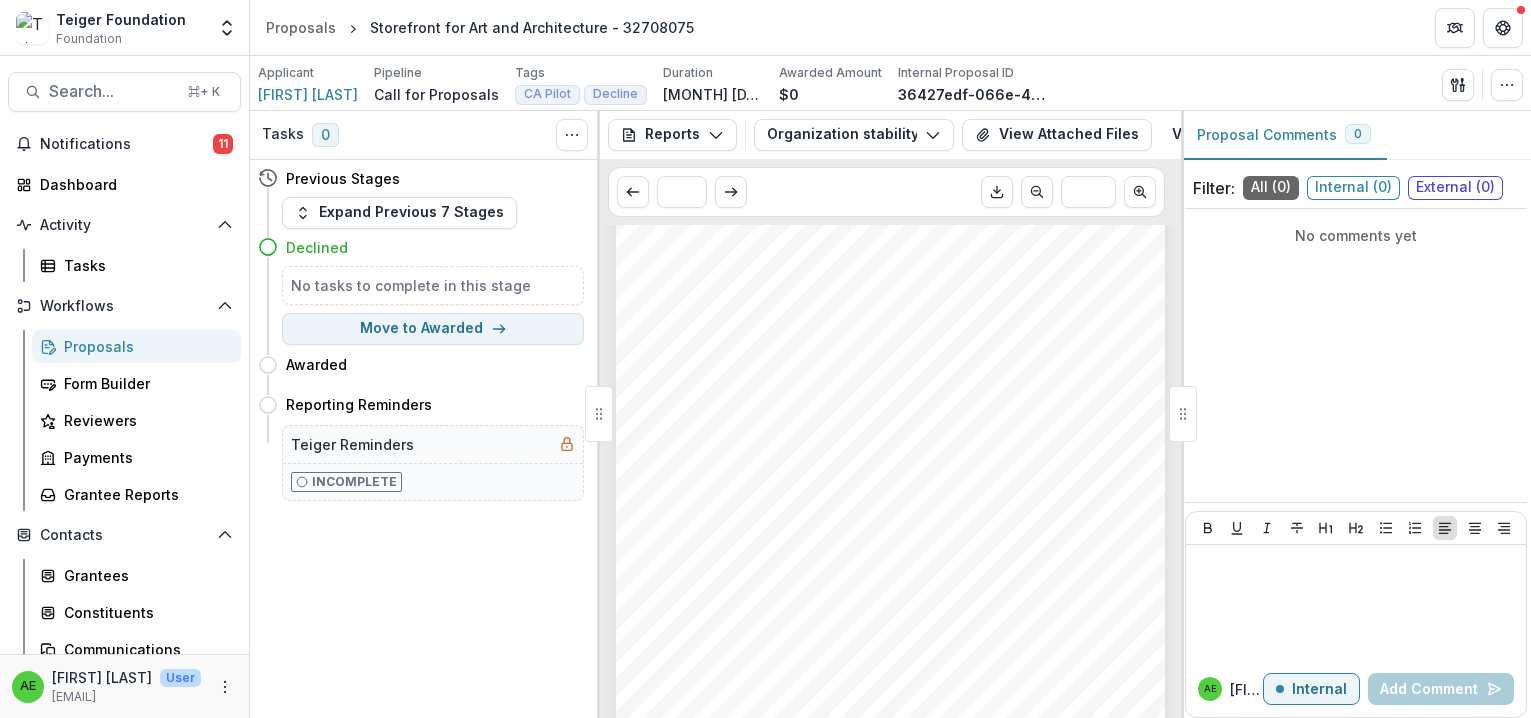 scroll, scrollTop: 0, scrollLeft: 0, axis: both 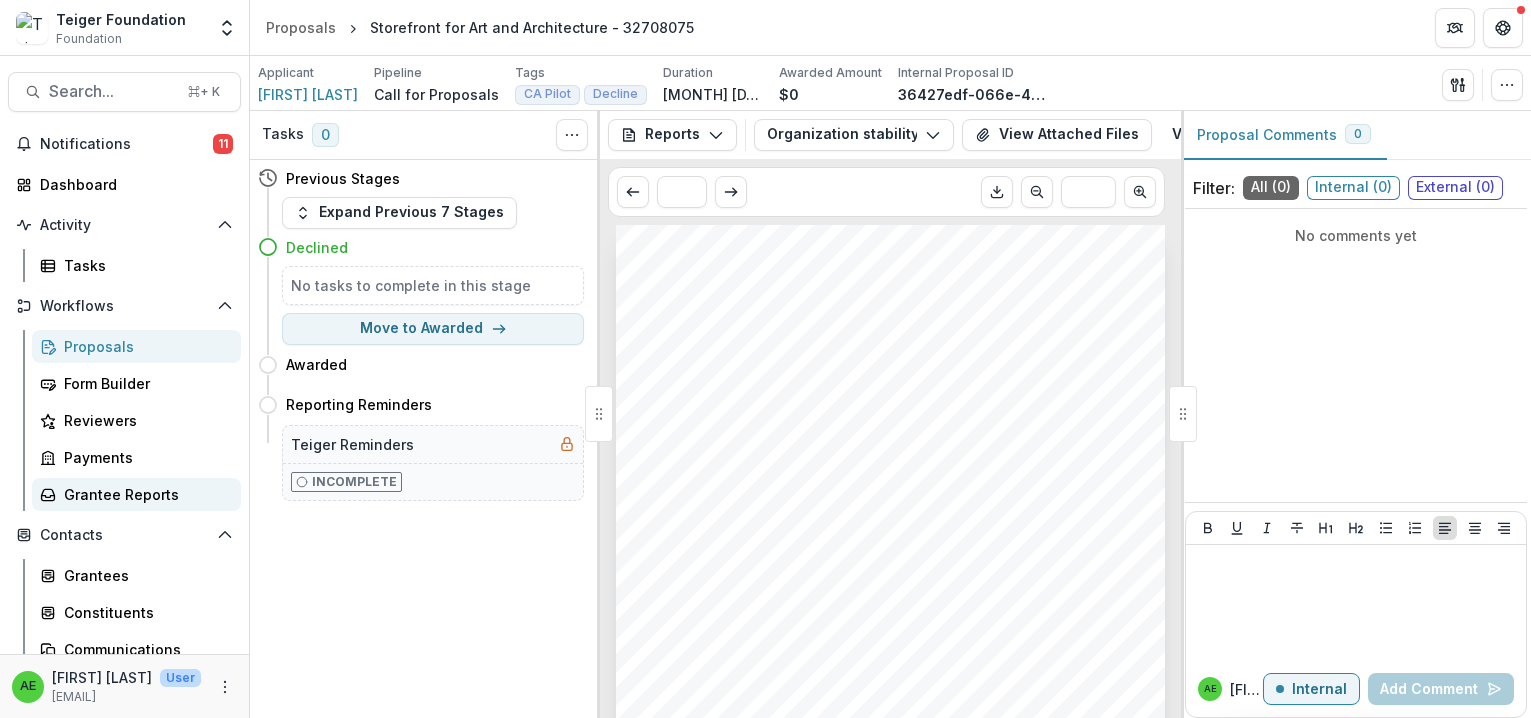 click on "Grantee Reports" at bounding box center [144, 494] 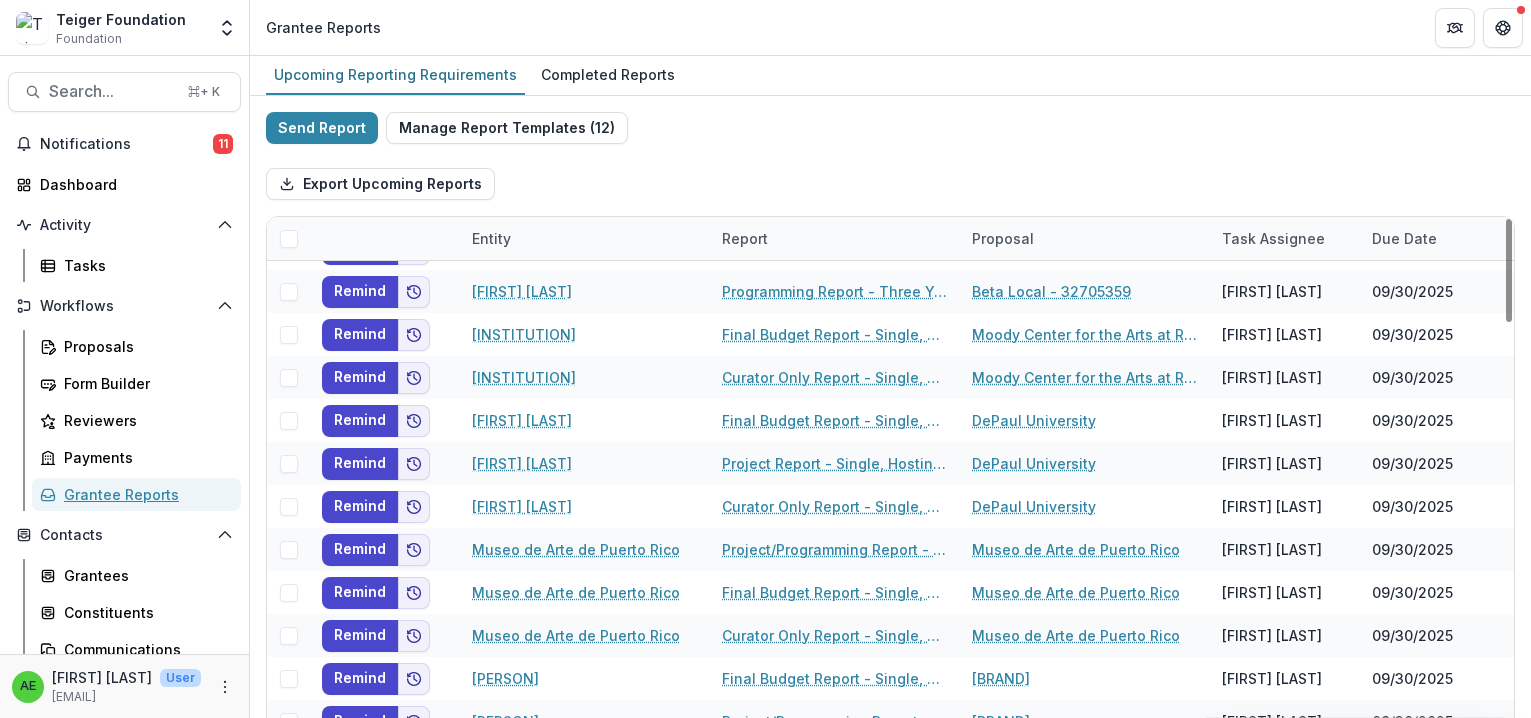 scroll, scrollTop: 1585, scrollLeft: 0, axis: vertical 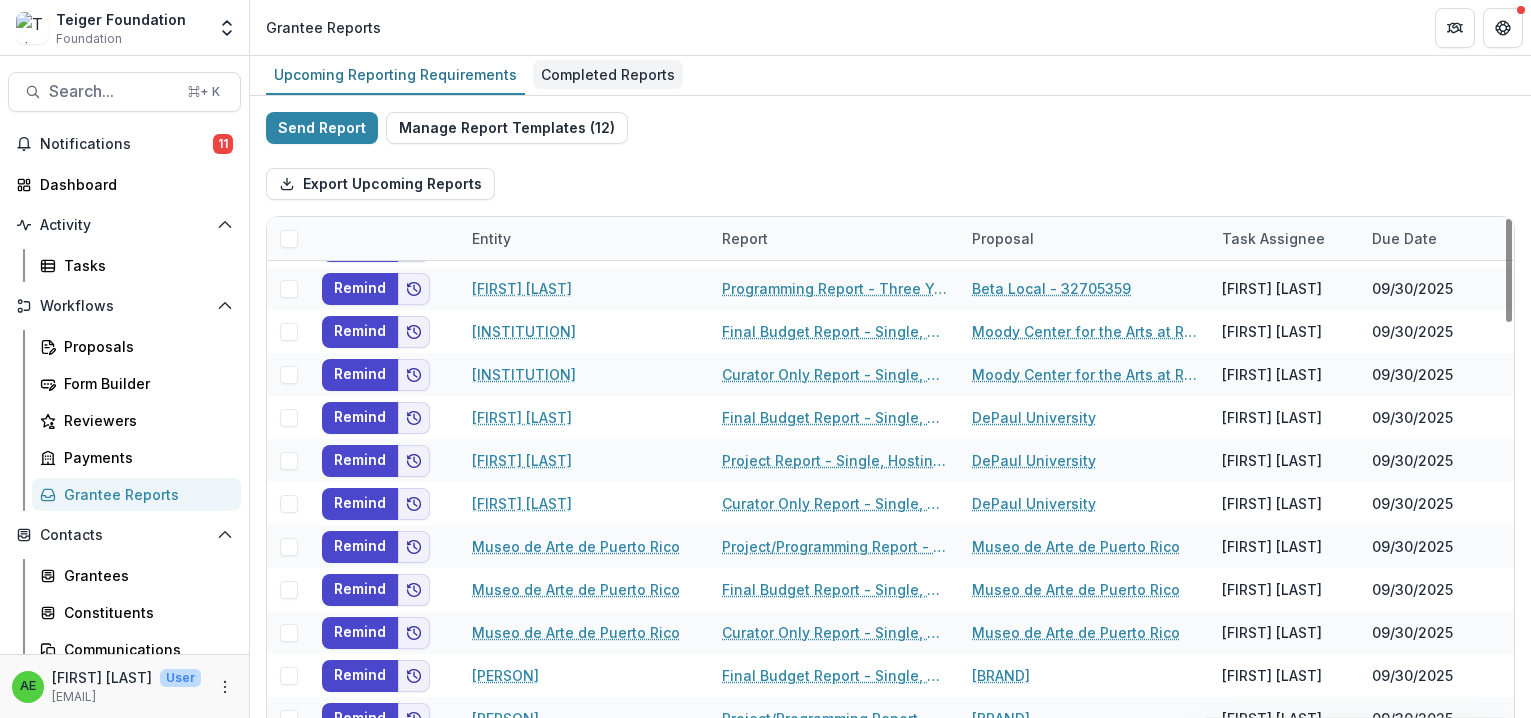 click on "Completed Reports" at bounding box center (608, 74) 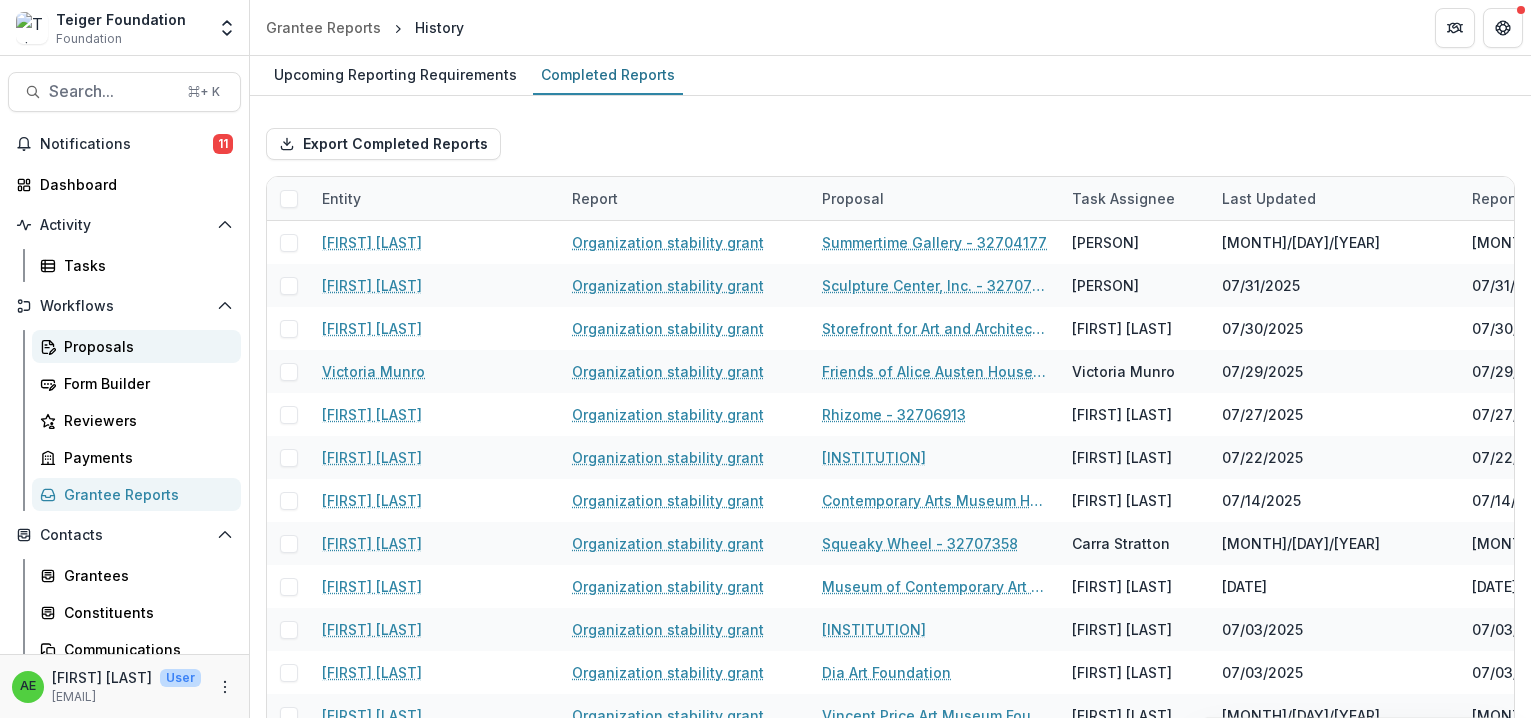 click on "Proposals" at bounding box center [136, 346] 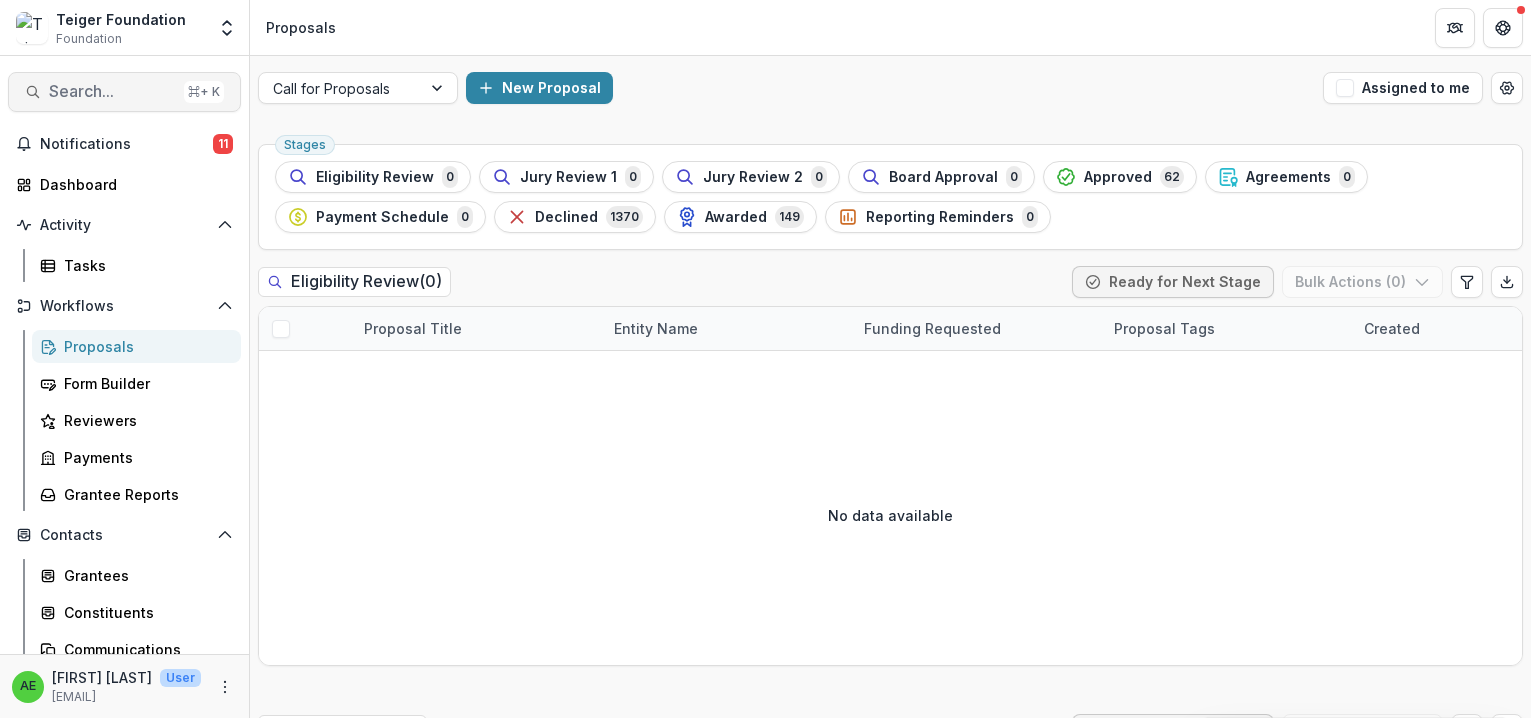click on "Search... ⌘  + K" at bounding box center [124, 92] 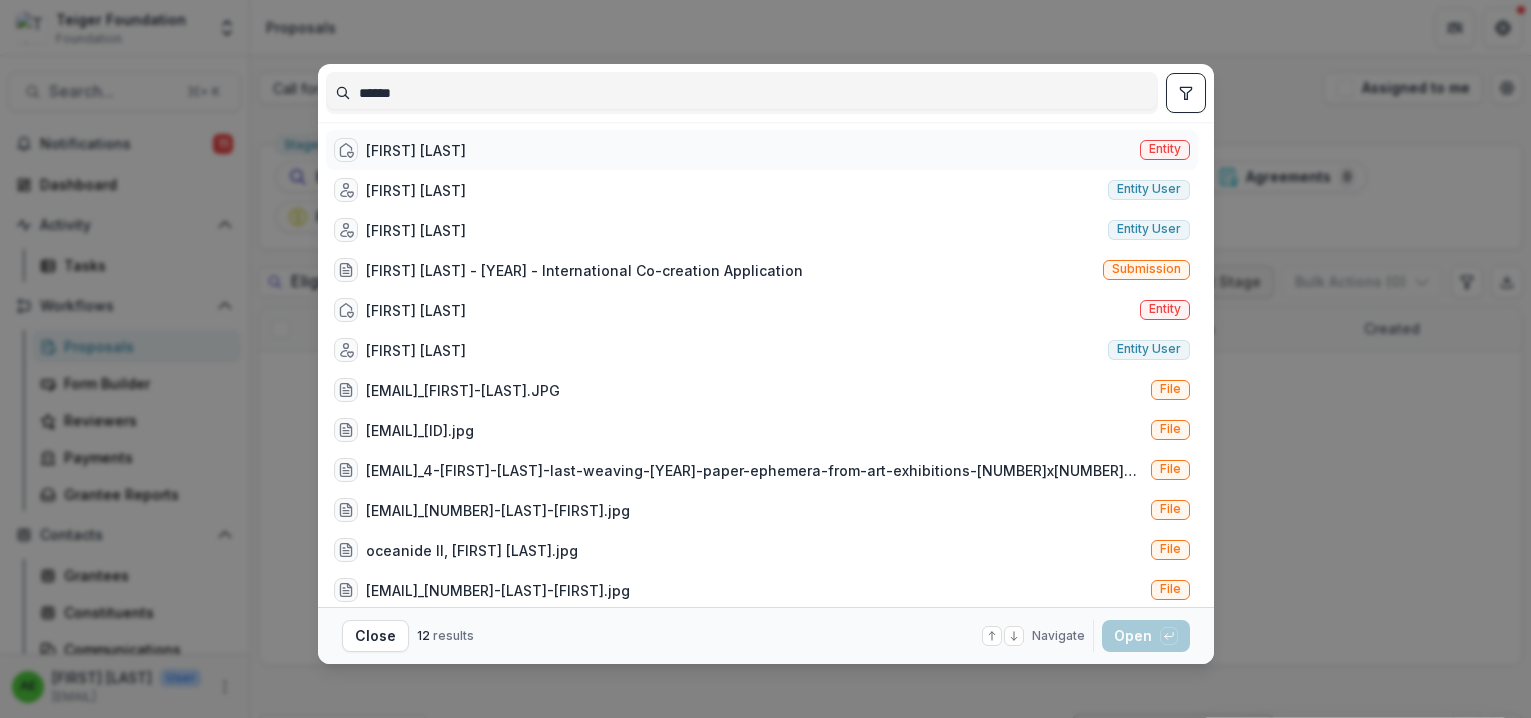 type on "******" 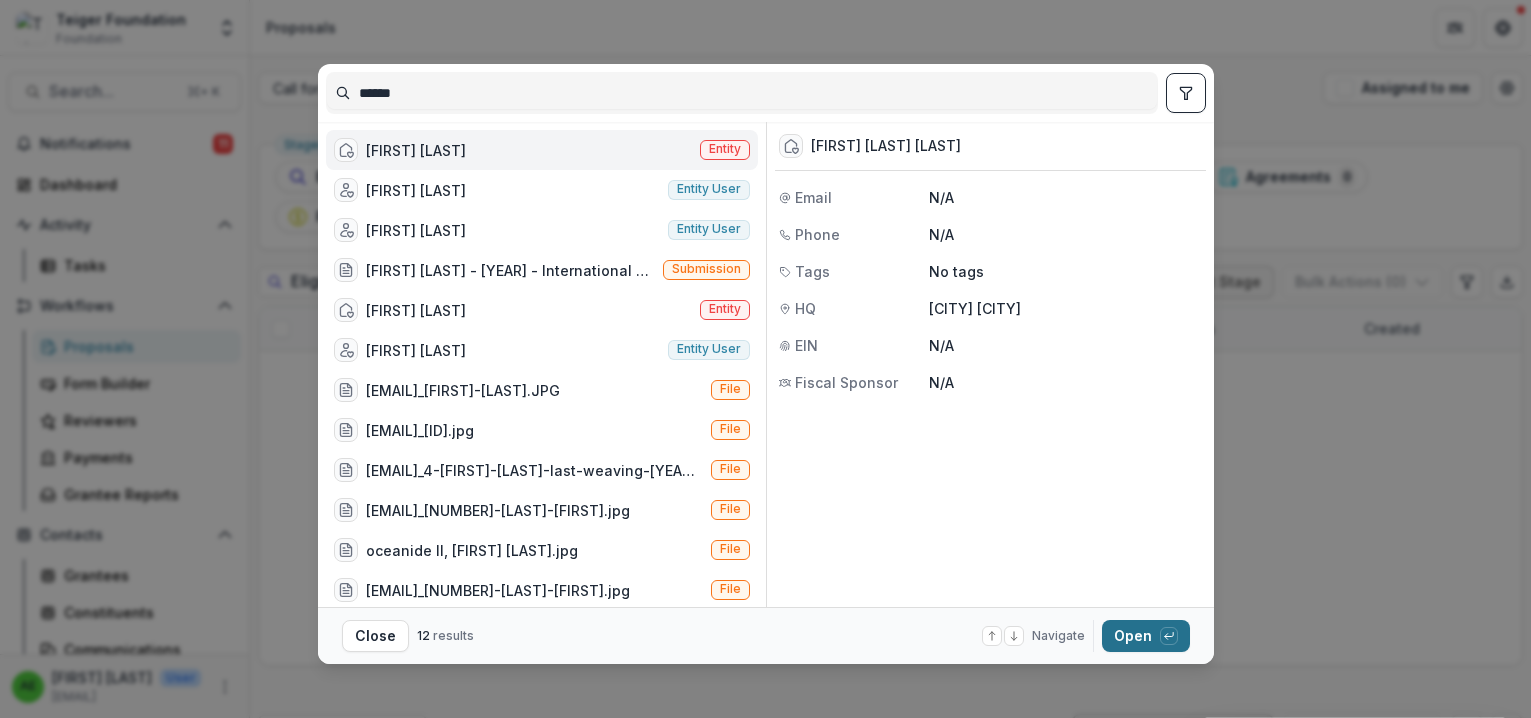 click on "Open with enter key" at bounding box center [1146, 636] 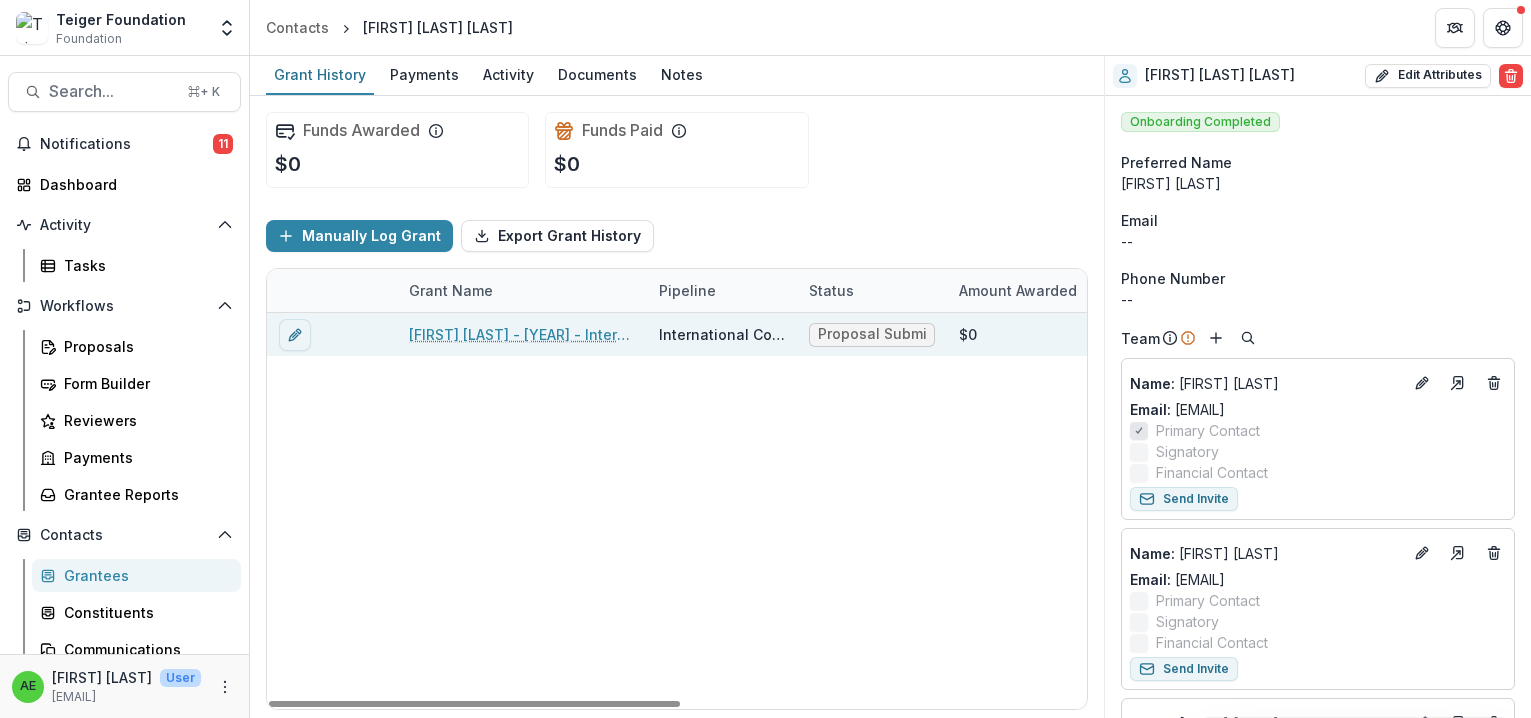 click on "[FIRST] [LAST] - [YEAR] - International Co-creation Application" at bounding box center (522, 334) 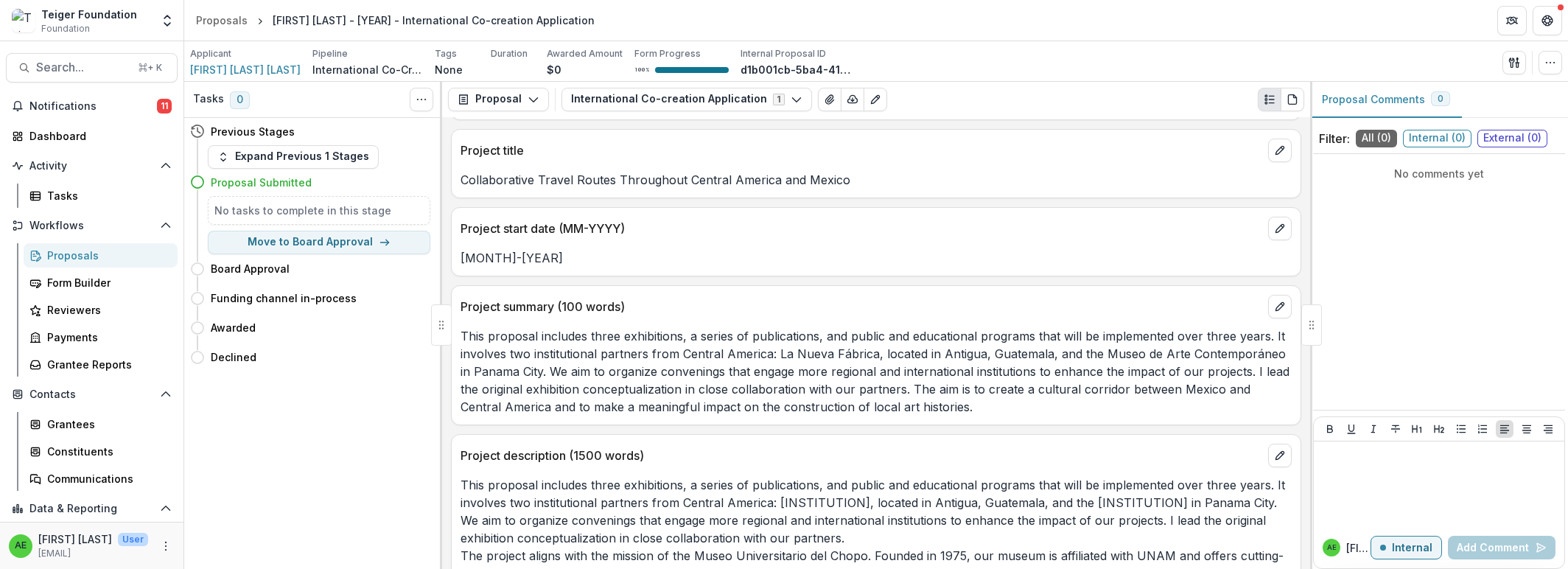 scroll, scrollTop: 6360, scrollLeft: 0, axis: vertical 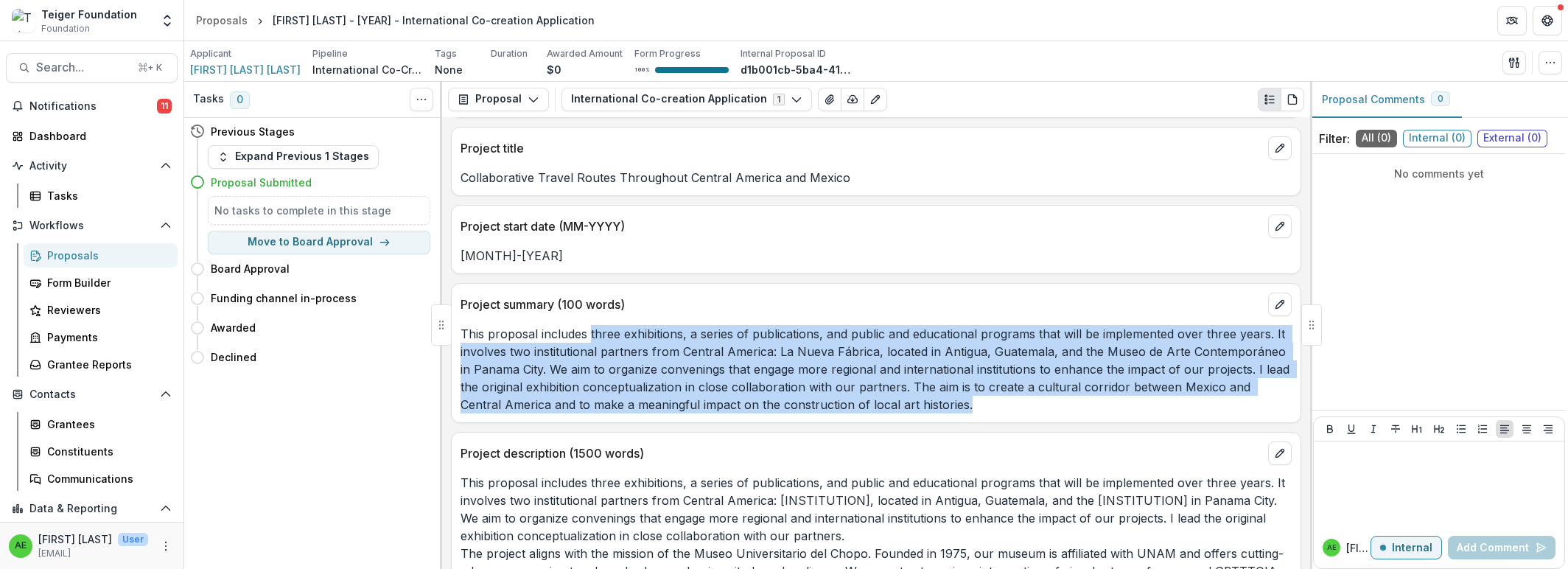 drag, startPoint x: 589, startPoint y: 319, endPoint x: 936, endPoint y: 390, distance: 354.18921 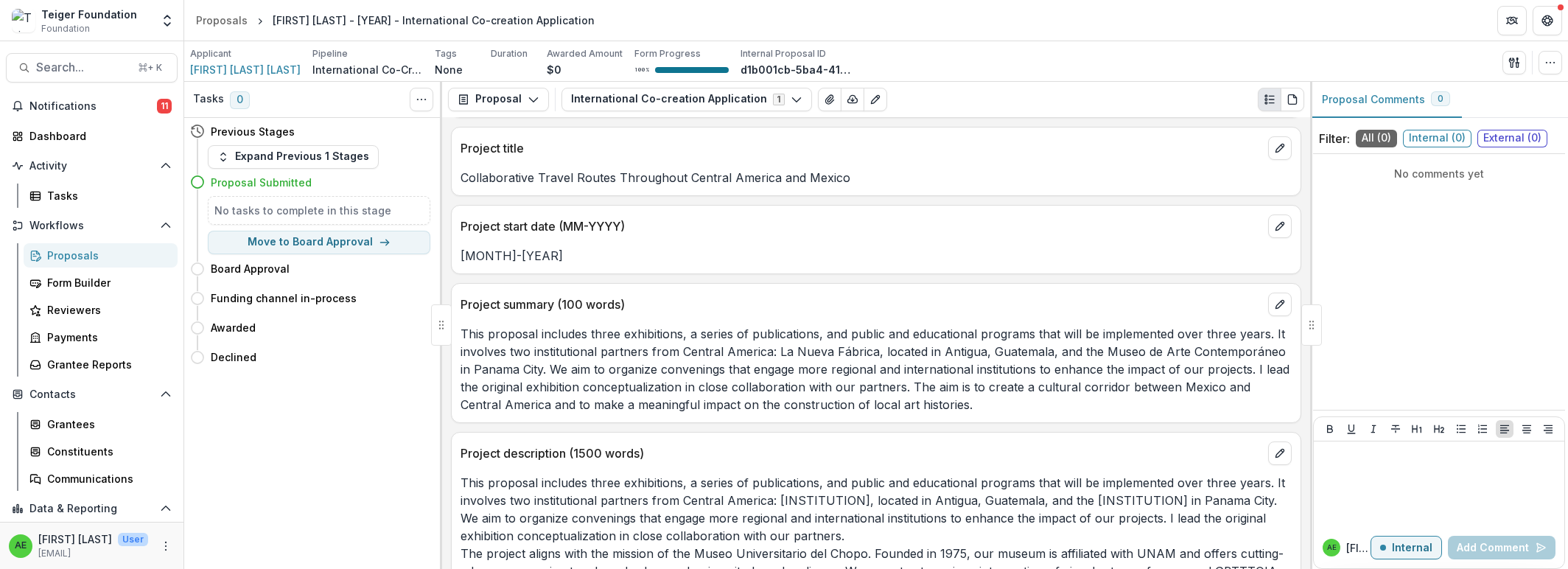 click on "**********" at bounding box center [876, 343] 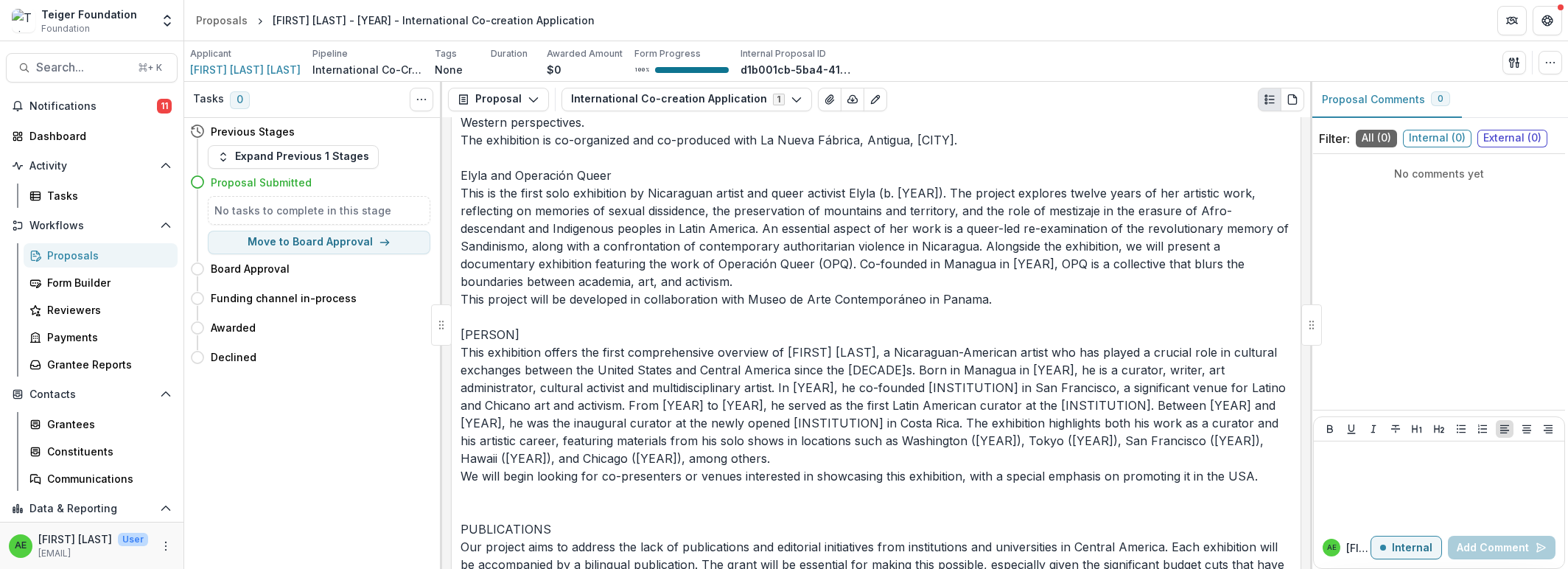 scroll, scrollTop: 7460, scrollLeft: 0, axis: vertical 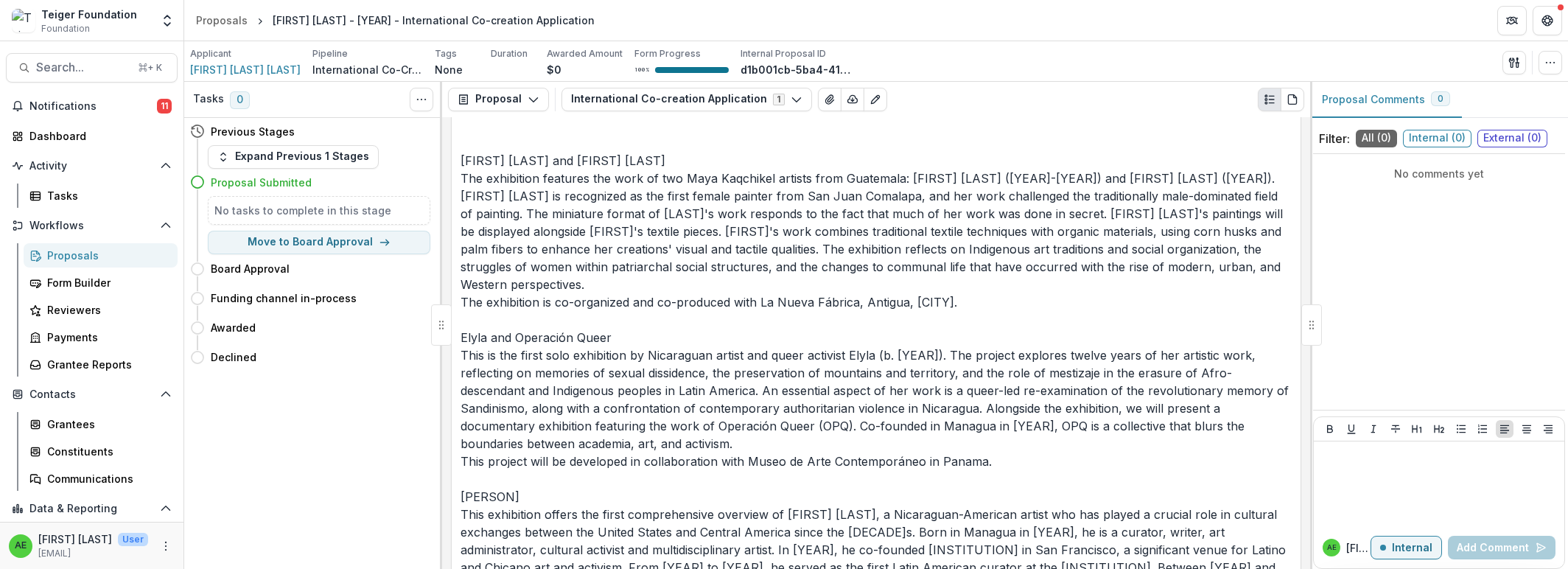 drag, startPoint x: 707, startPoint y: 144, endPoint x: 458, endPoint y: 147, distance: 249.01807 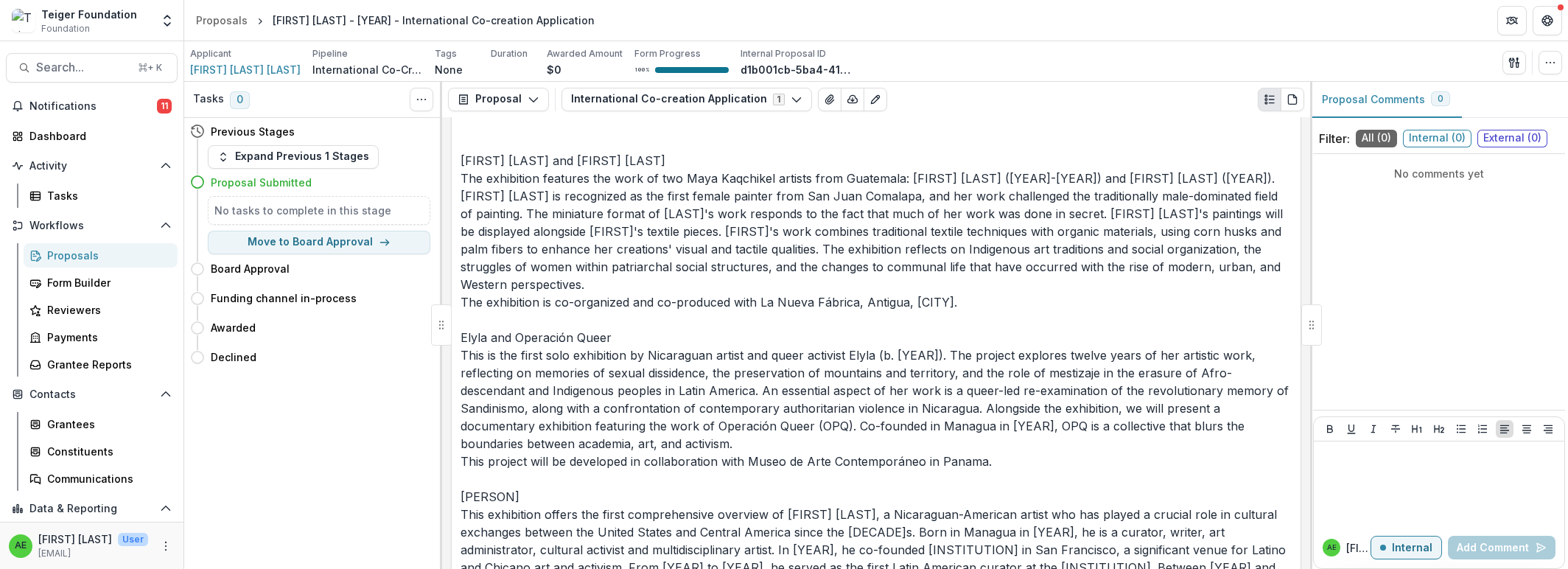 click on "This proposal includes three exhibitions, a series of publications, and public and educational programs that will be implemented over three years. It involves two institutional partners from Central America: La Nueva Fábrica, located in Antigua, [CITY], and the Museo de Arte Contemporáneo in [CITY]. We aim to organize convenings that engage more regional and international institutions to enhance the impact of our projects. I lead the original exhibition conceptualization in close collaboration with our partners.
CONVENINGS
Through active exchanges with our partners, different strategies will develop based on specific local needs and ideas. We’ll explore ways to collectivize economic resources and models of co-responsibility and co-production. During 2025-2027, we plan to launch three exhibitions accompanied by publications and educational and public programs:
EXHIBITIONS
[PERSON] and [PERSON]
Elyla and Operación Queer" at bounding box center [876, 223] 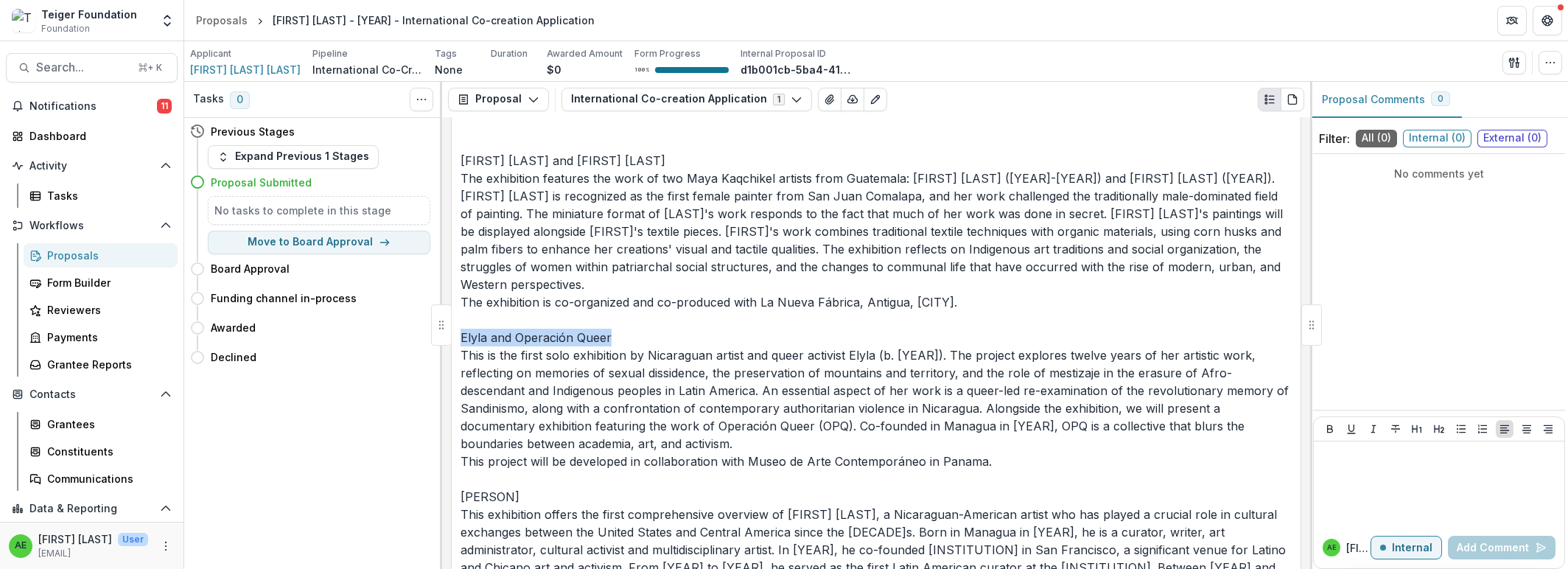 drag, startPoint x: 618, startPoint y: 320, endPoint x: 458, endPoint y: 320, distance: 160 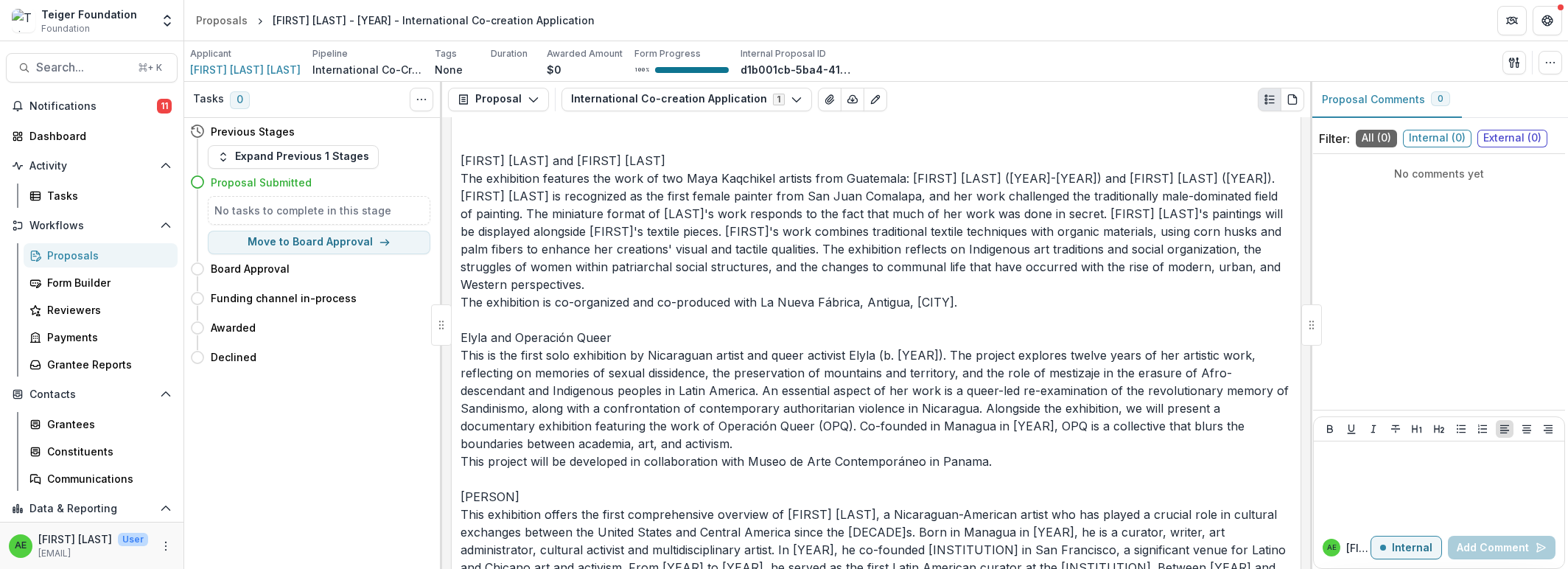 click on "This proposal includes three exhibitions, a series of publications, and public and educational programs that will be implemented over three years. It involves two institutional partners from Central America: La Nueva Fábrica, located in Antigua, [CITY], and the Museo de Arte Contemporáneo in [CITY]. We aim to organize convenings that engage more regional and international institutions to enhance the impact of our projects. I lead the original exhibition conceptualization in close collaboration with our partners.
CONVENINGS
Through active exchanges with our partners, different strategies will develop based on specific local needs and ideas. We’ll explore ways to collectivize economic resources and models of co-responsibility and co-production. During 2025-2027, we plan to launch three exhibitions accompanied by publications and educational and public programs:
EXHIBITIONS
[PERSON] and [PERSON]
Elyla and Operación Queer" at bounding box center (876, 223) 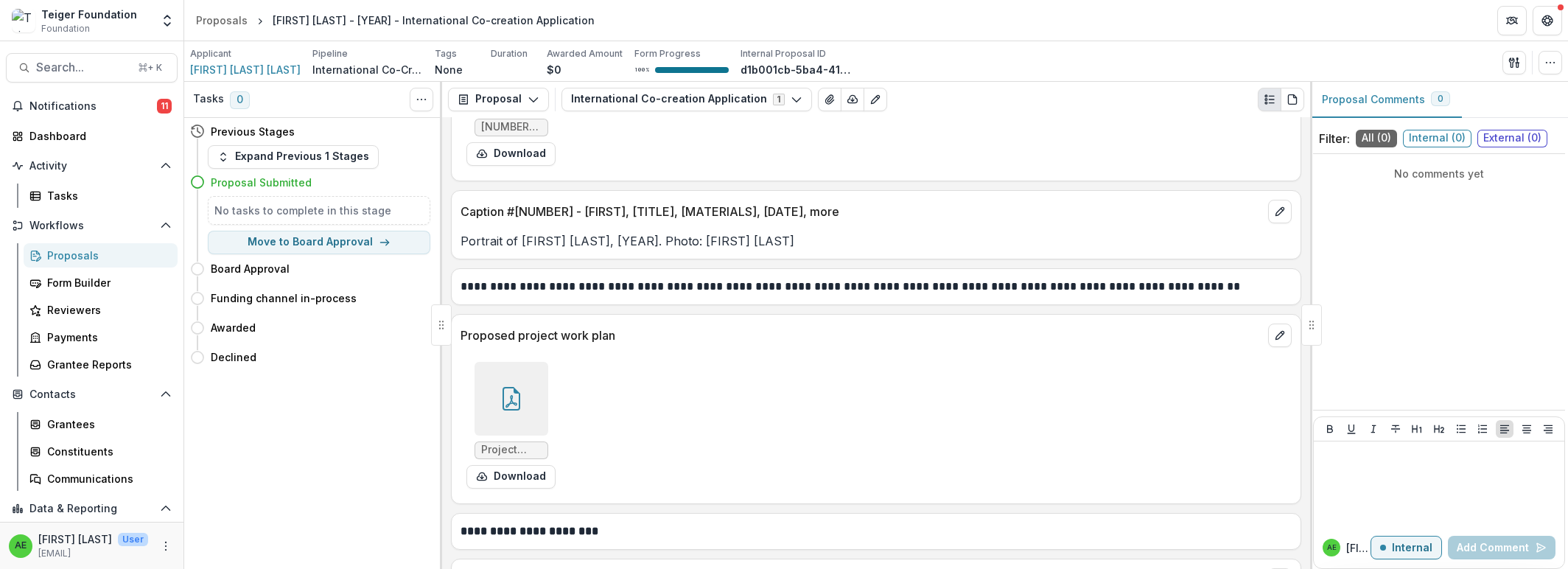 scroll, scrollTop: 11185, scrollLeft: 0, axis: vertical 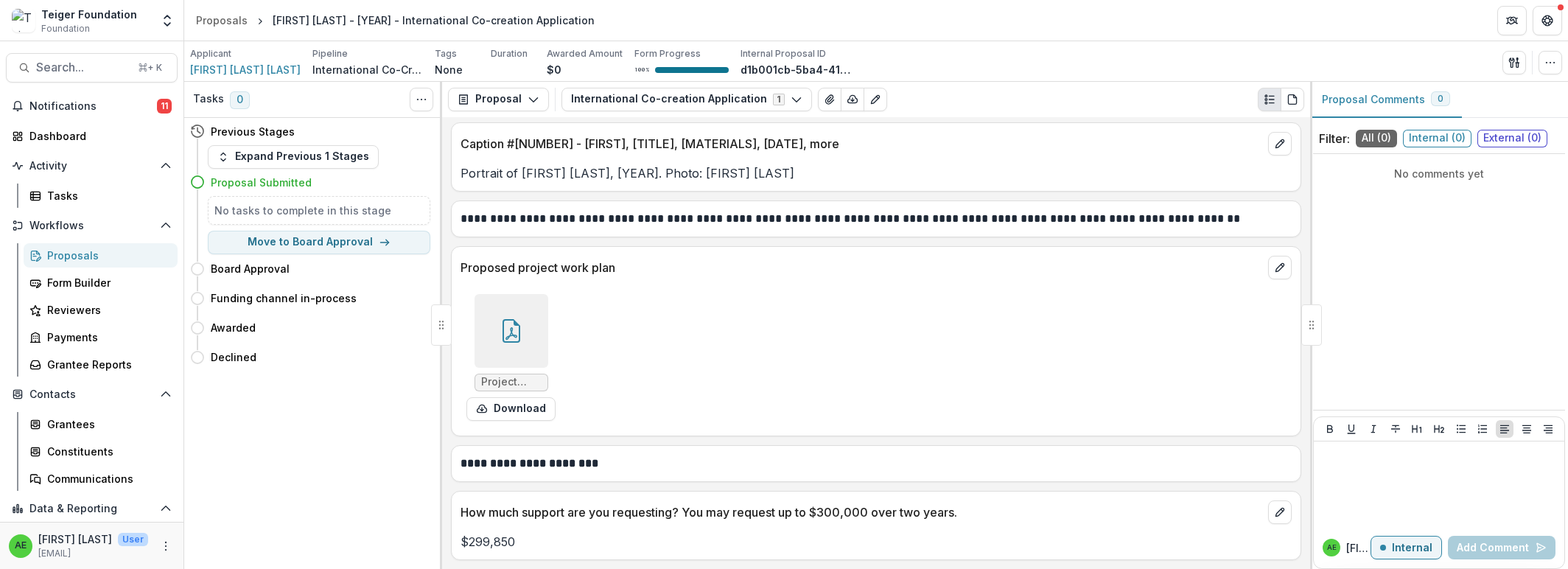 click at bounding box center [511, 331] 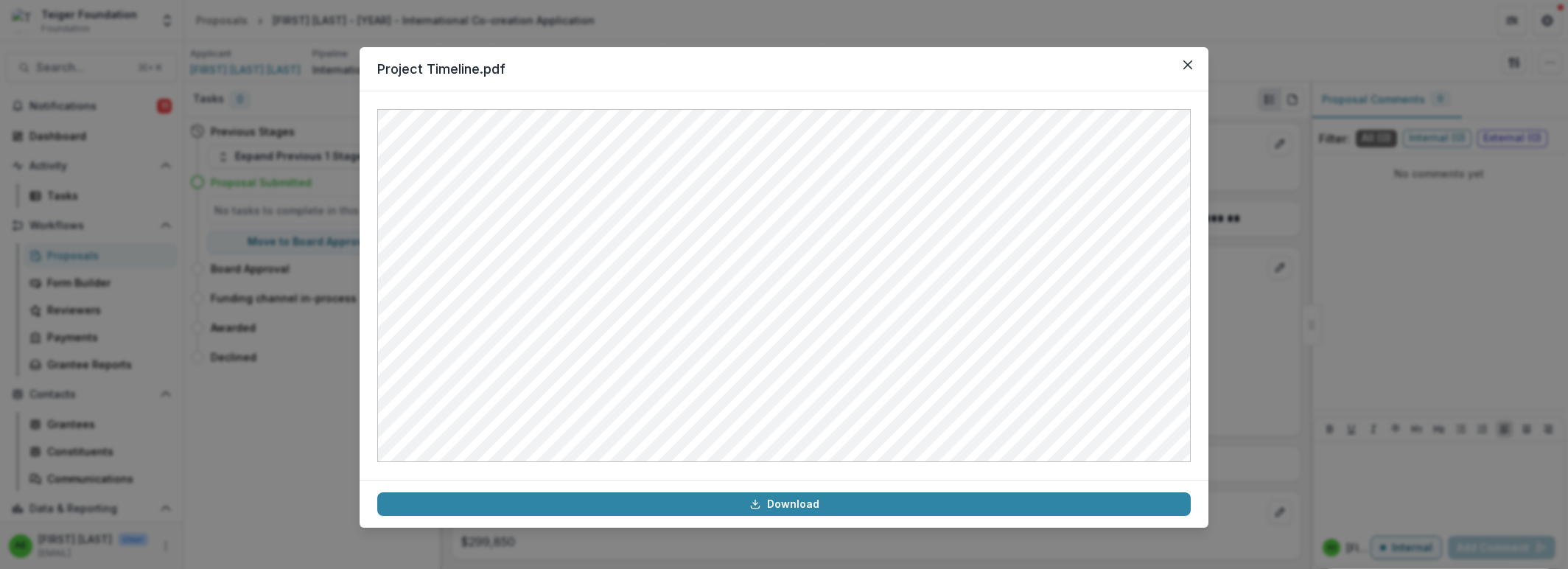 click on "Project Timeline.pdf Download" at bounding box center [784, 284] 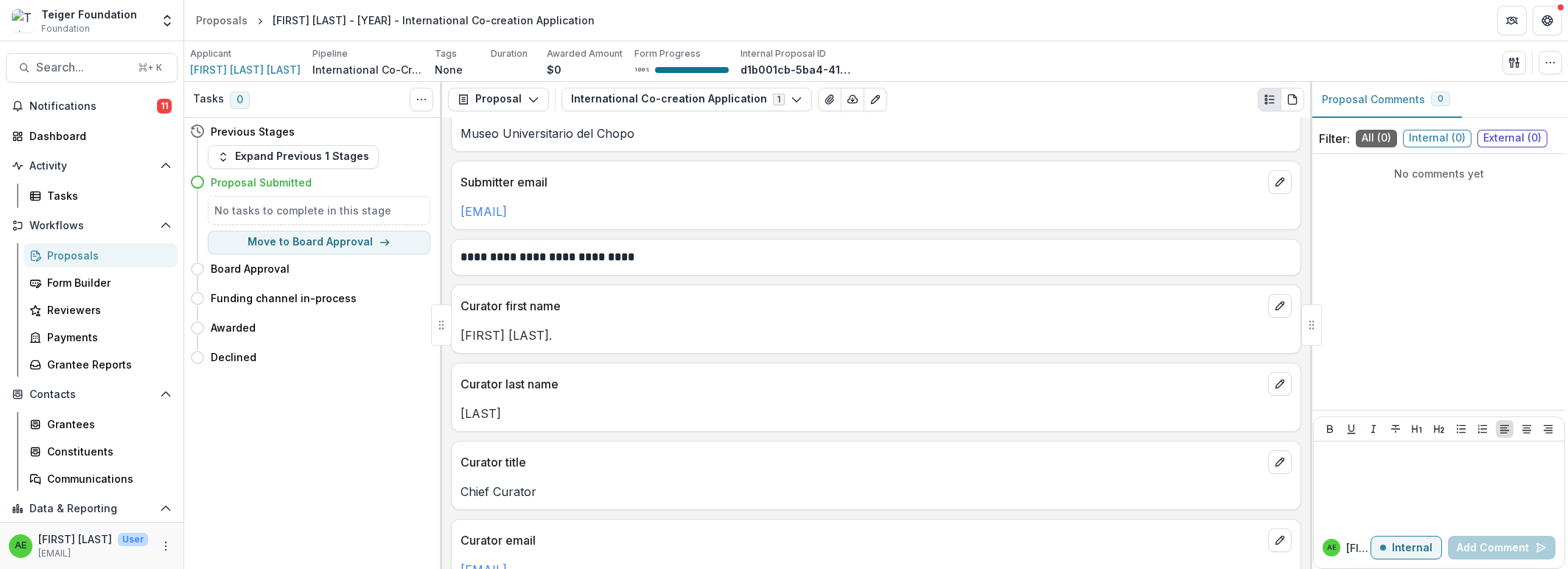 scroll, scrollTop: 287, scrollLeft: 0, axis: vertical 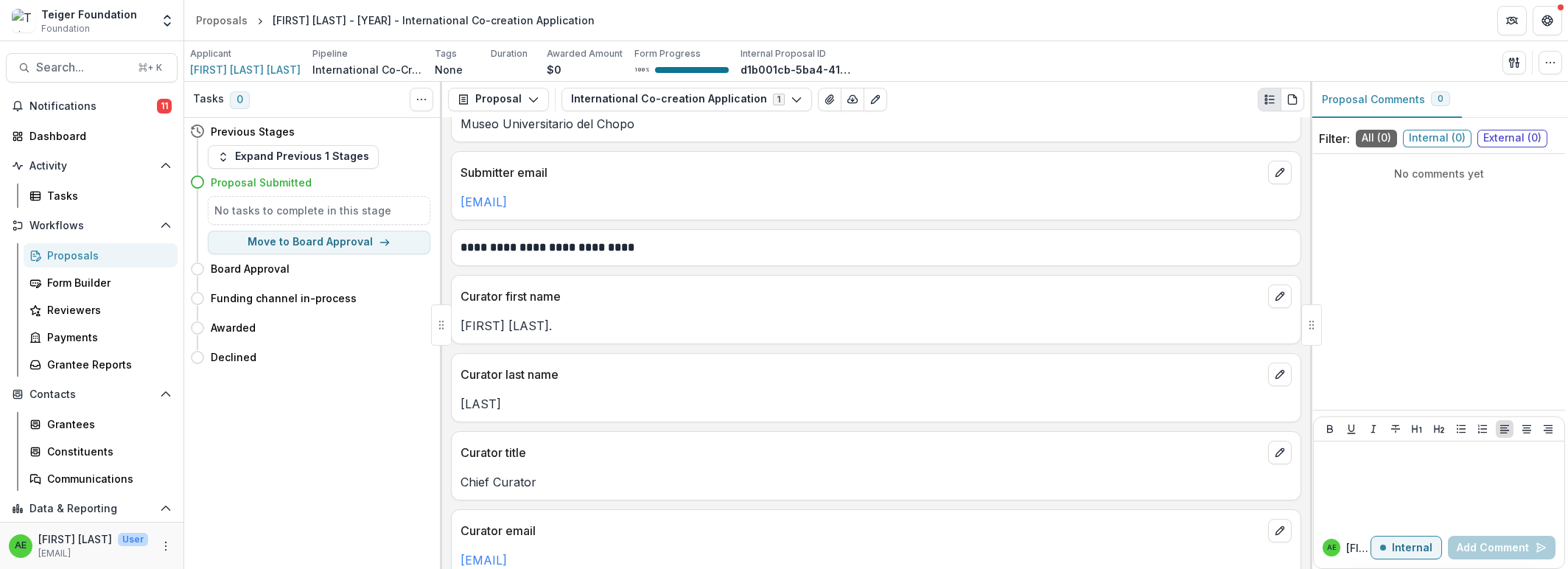 click on "[FIRST] [LAST]." at bounding box center [876, 326] 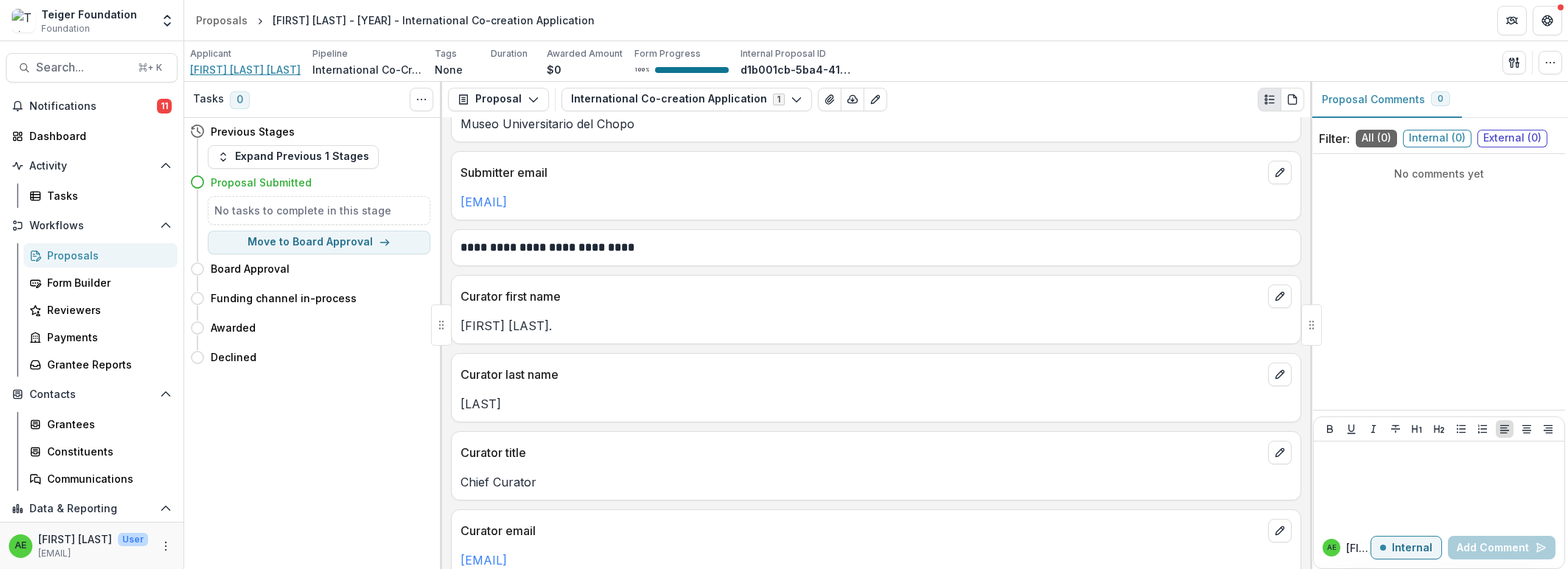 click on "[FIRST] [LAST] [LAST]" at bounding box center (245, 69) 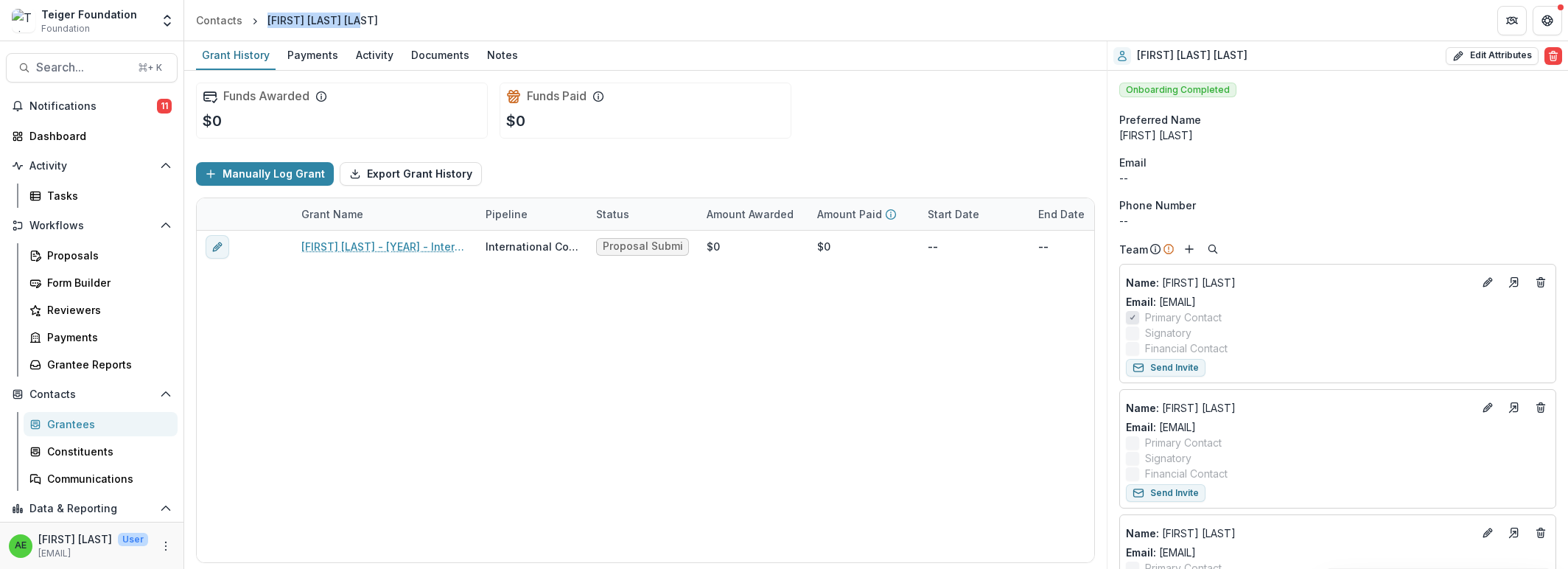 drag, startPoint x: 362, startPoint y: 21, endPoint x: 268, endPoint y: 21, distance: 94 